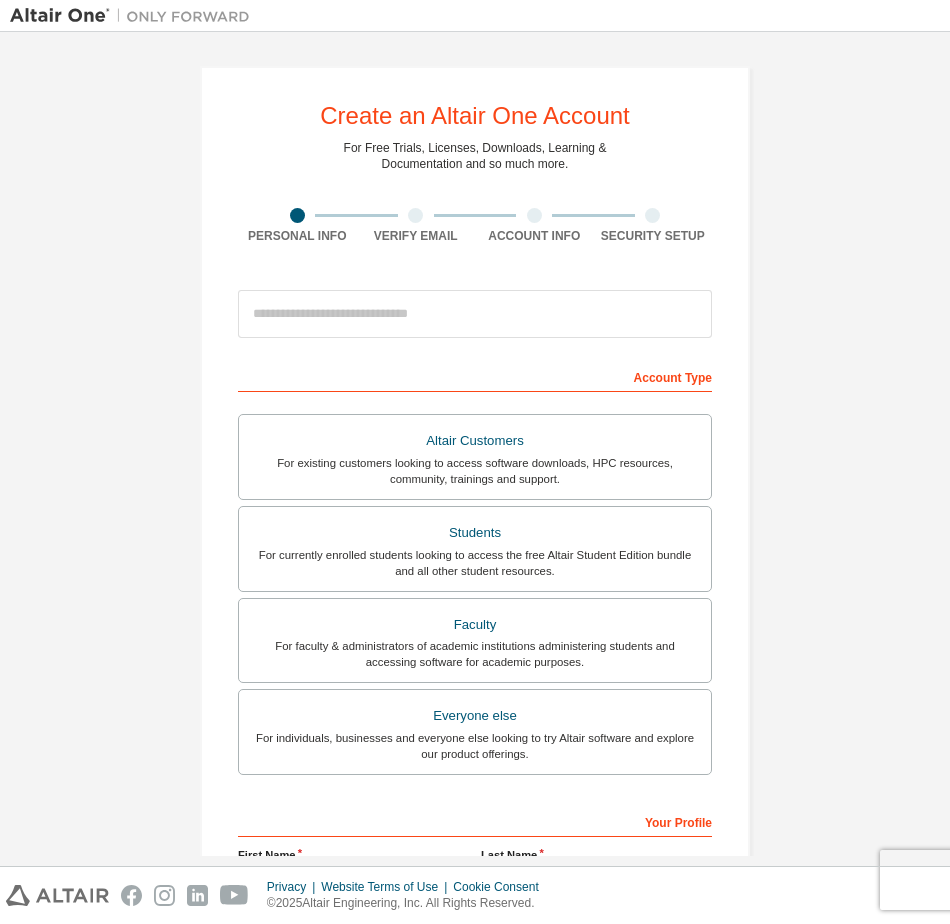 scroll, scrollTop: 0, scrollLeft: 0, axis: both 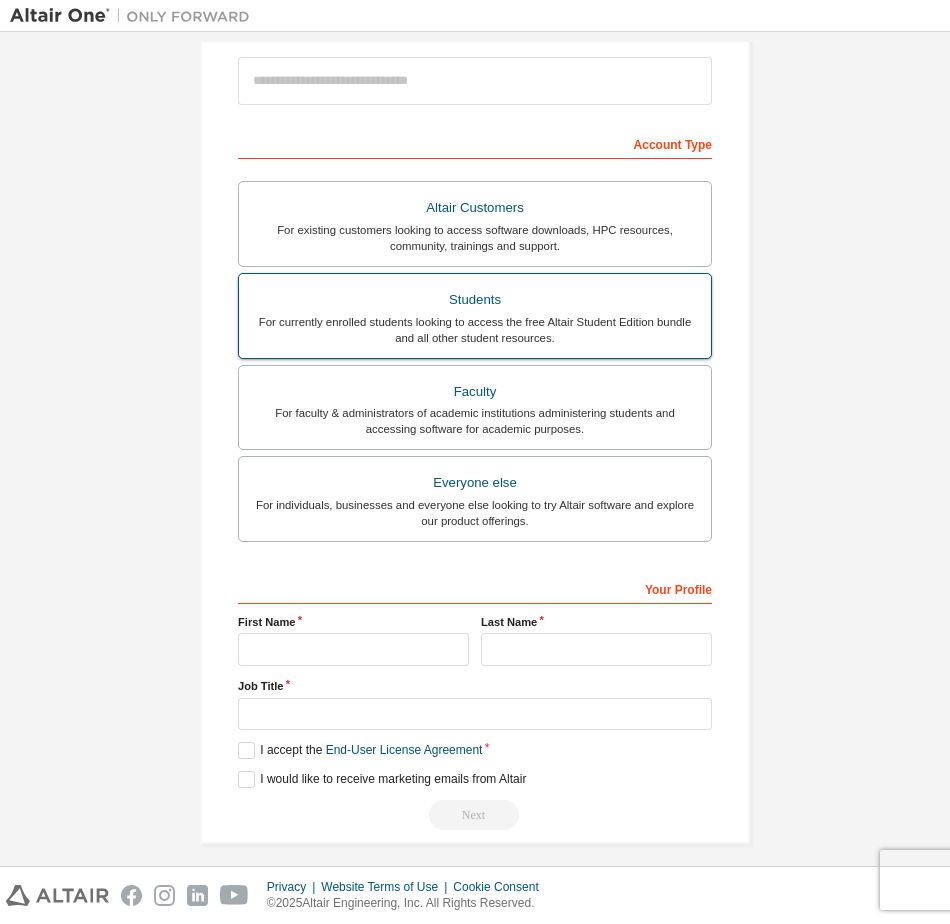 click on "For currently enrolled students looking to access the free Altair Student Edition bundle and all other student resources." at bounding box center [475, 330] 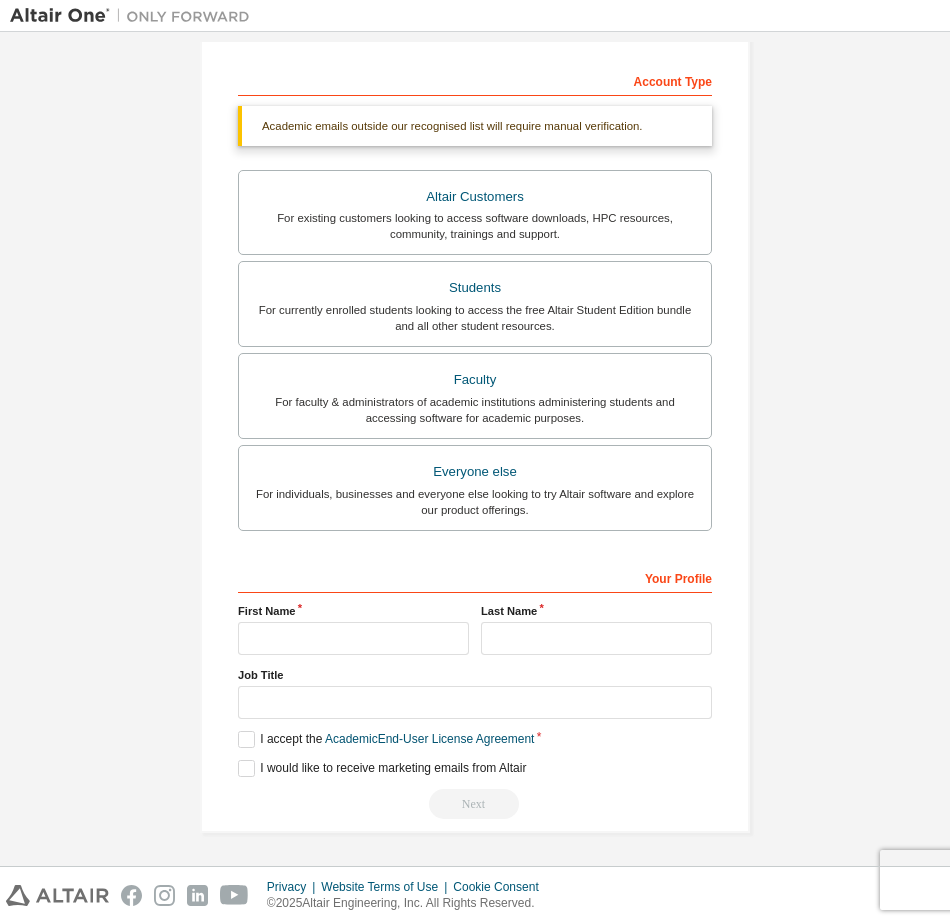 scroll, scrollTop: 297, scrollLeft: 0, axis: vertical 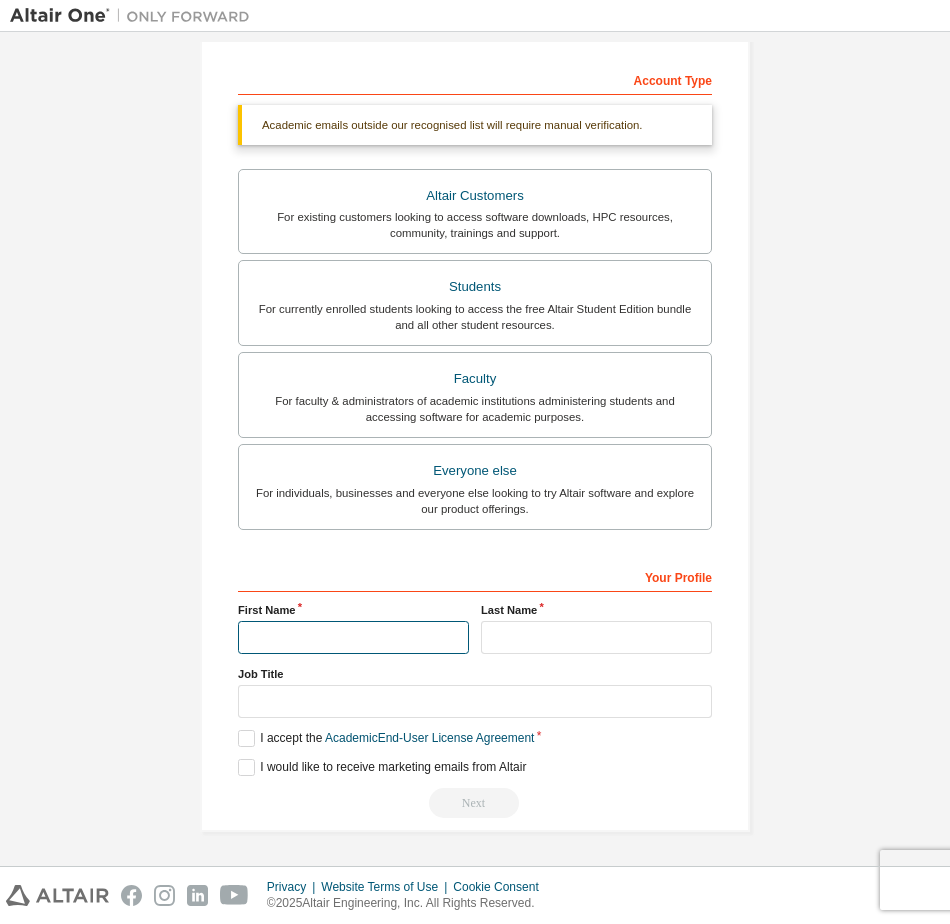 click at bounding box center (353, 637) 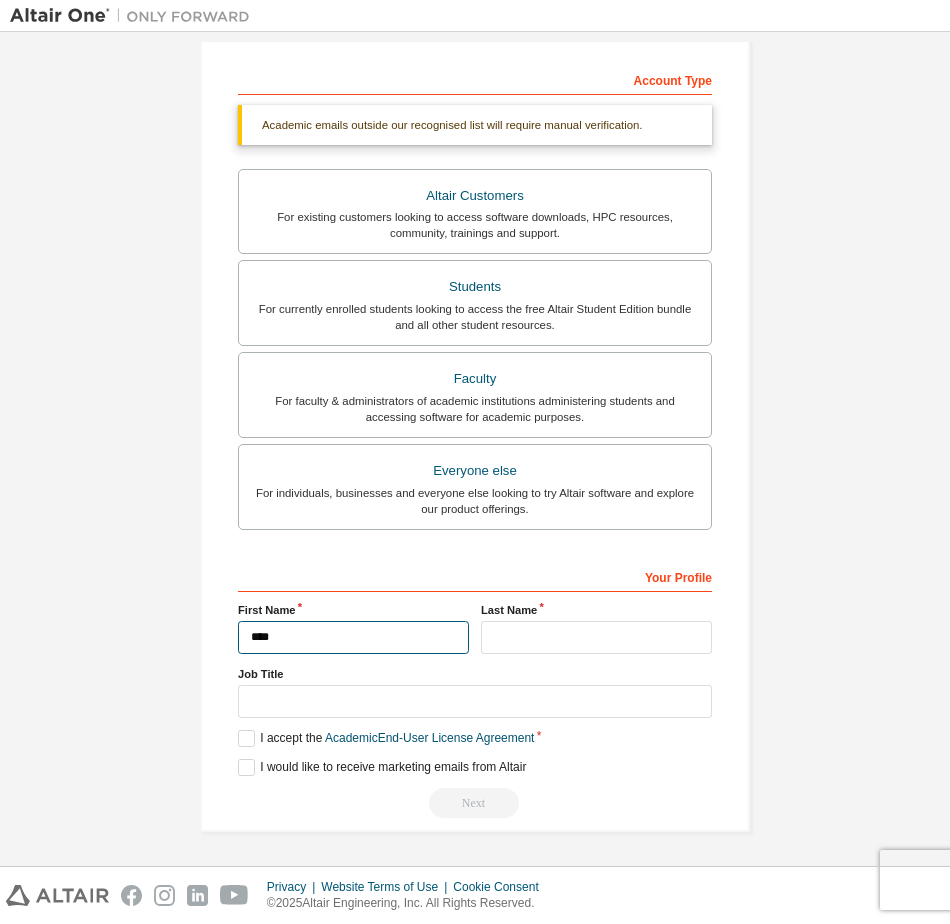 type on "****" 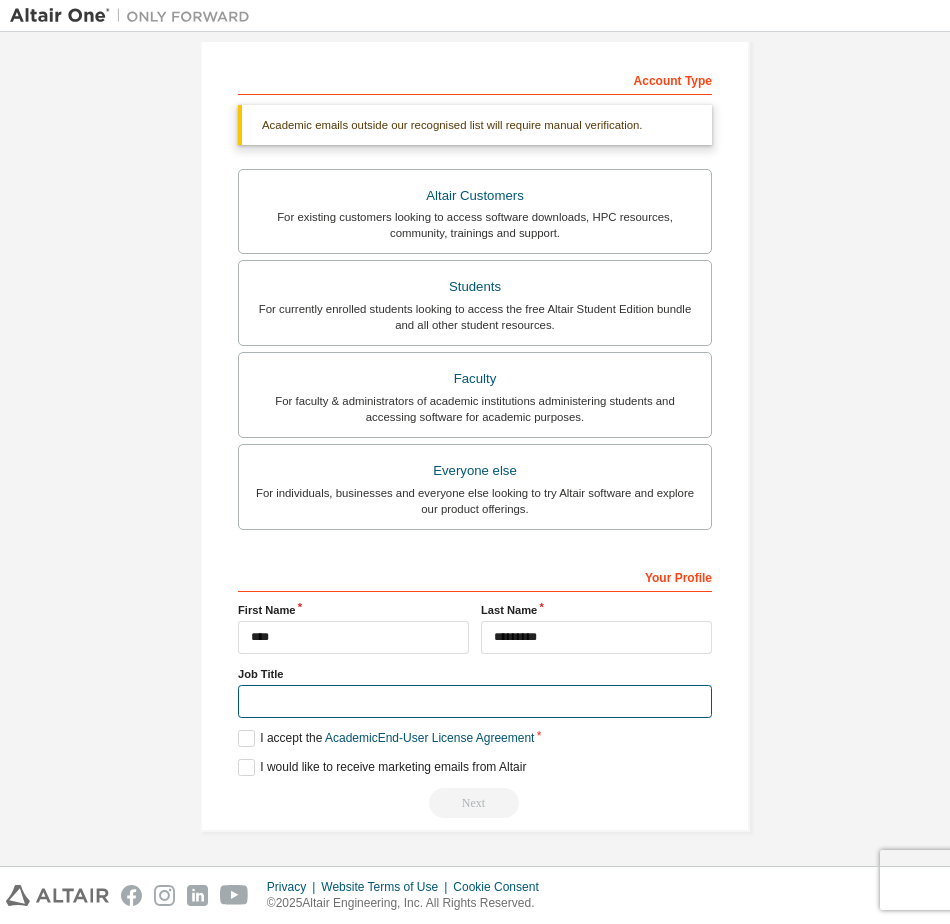 click at bounding box center (475, 701) 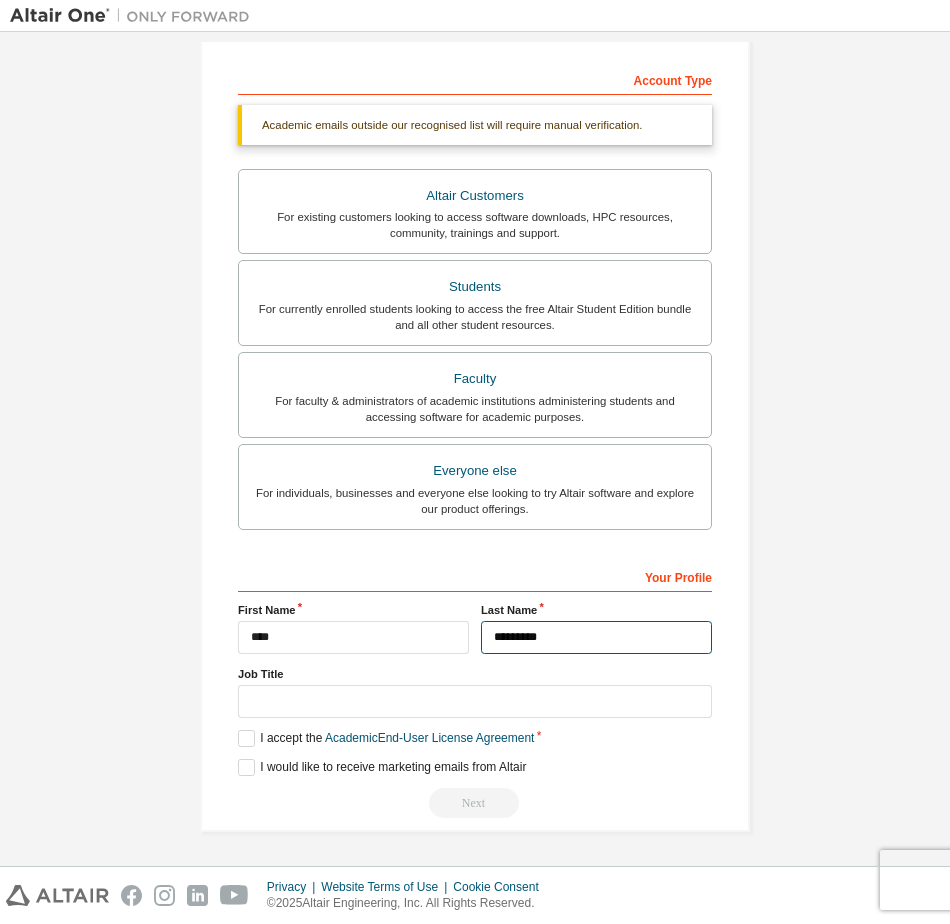 click on "*********" at bounding box center [596, 637] 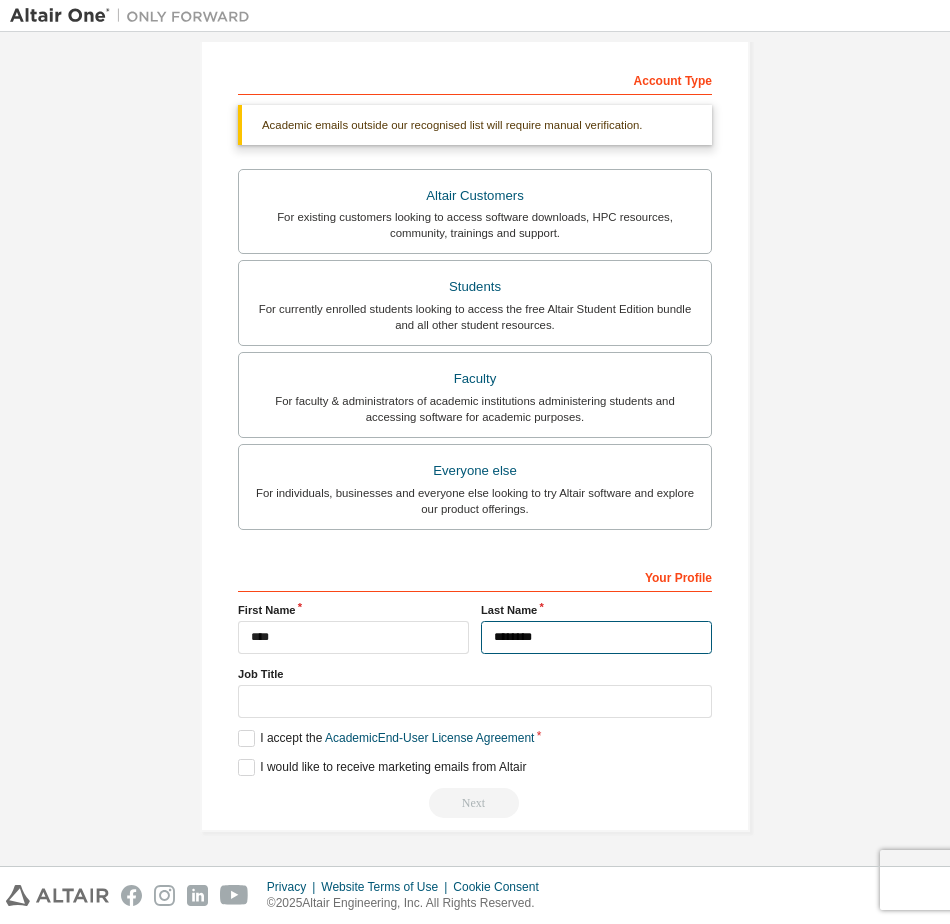 type on "*********" 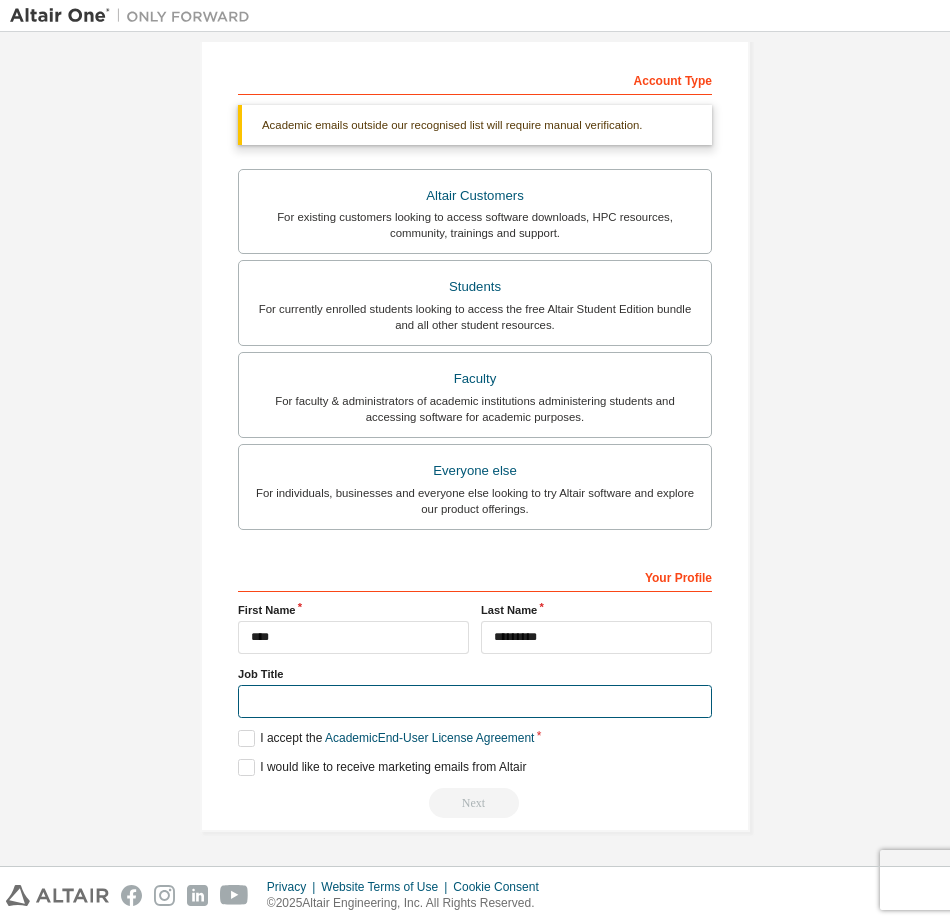 click at bounding box center [475, 701] 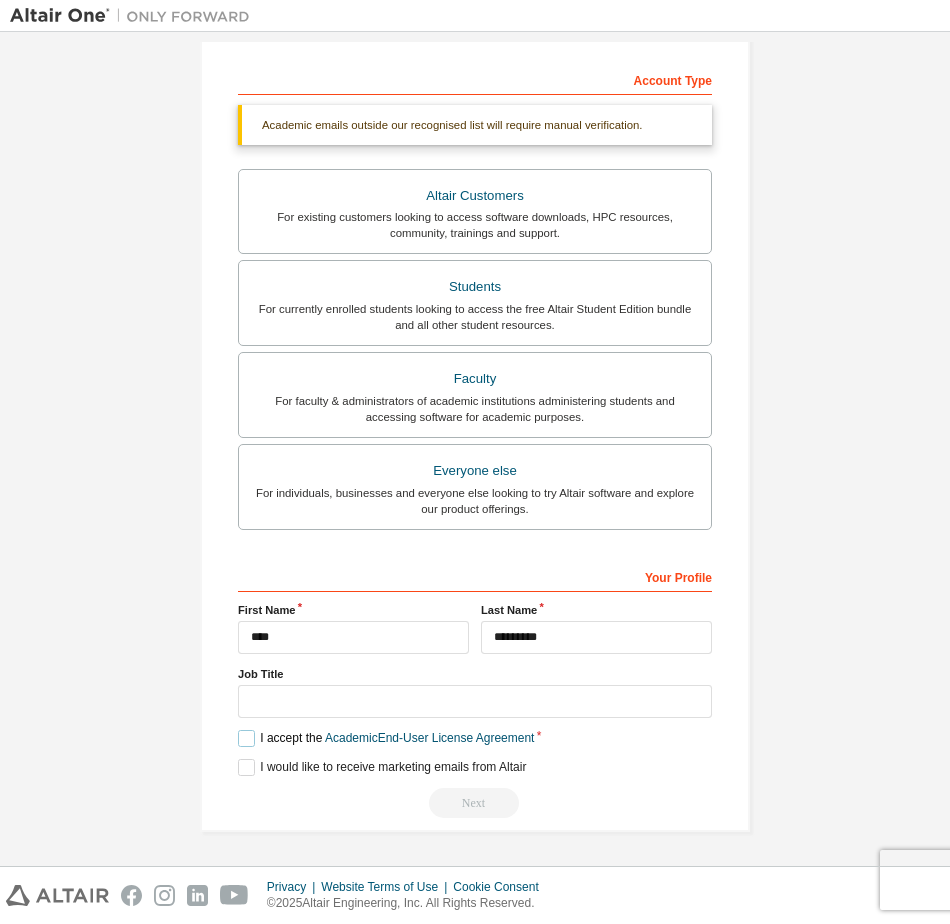 click on "I accept the   Academic   End-User License Agreement" at bounding box center (386, 738) 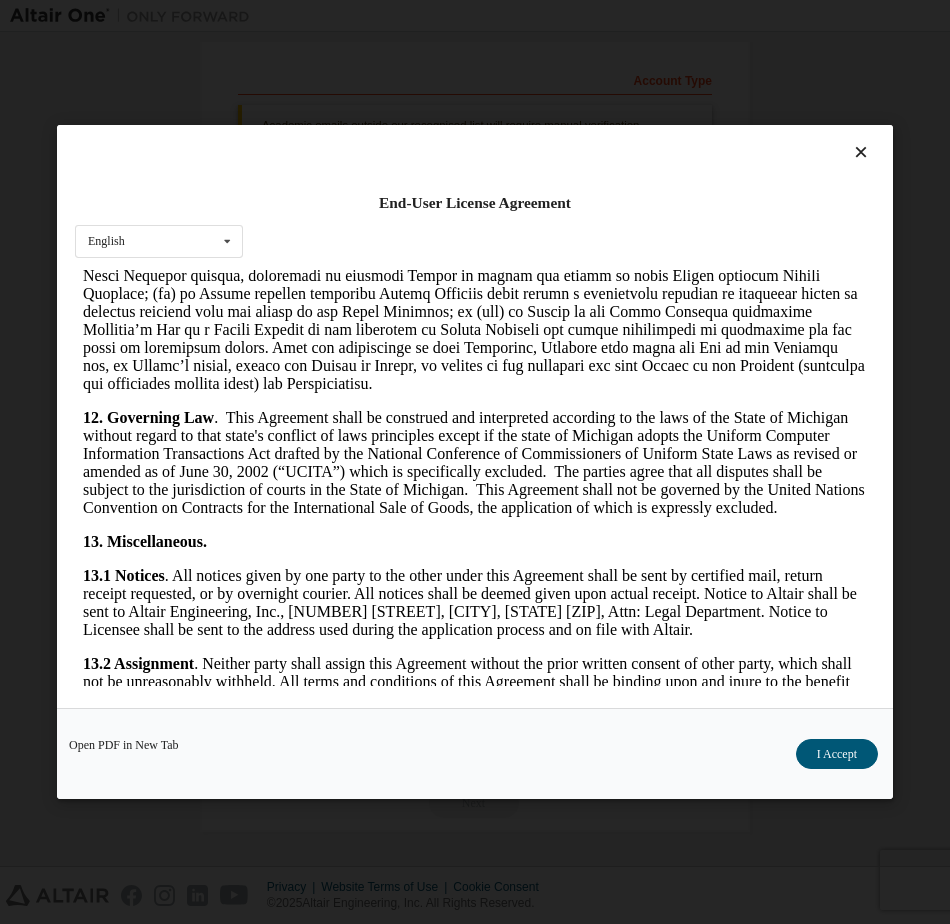 scroll, scrollTop: 3946, scrollLeft: 0, axis: vertical 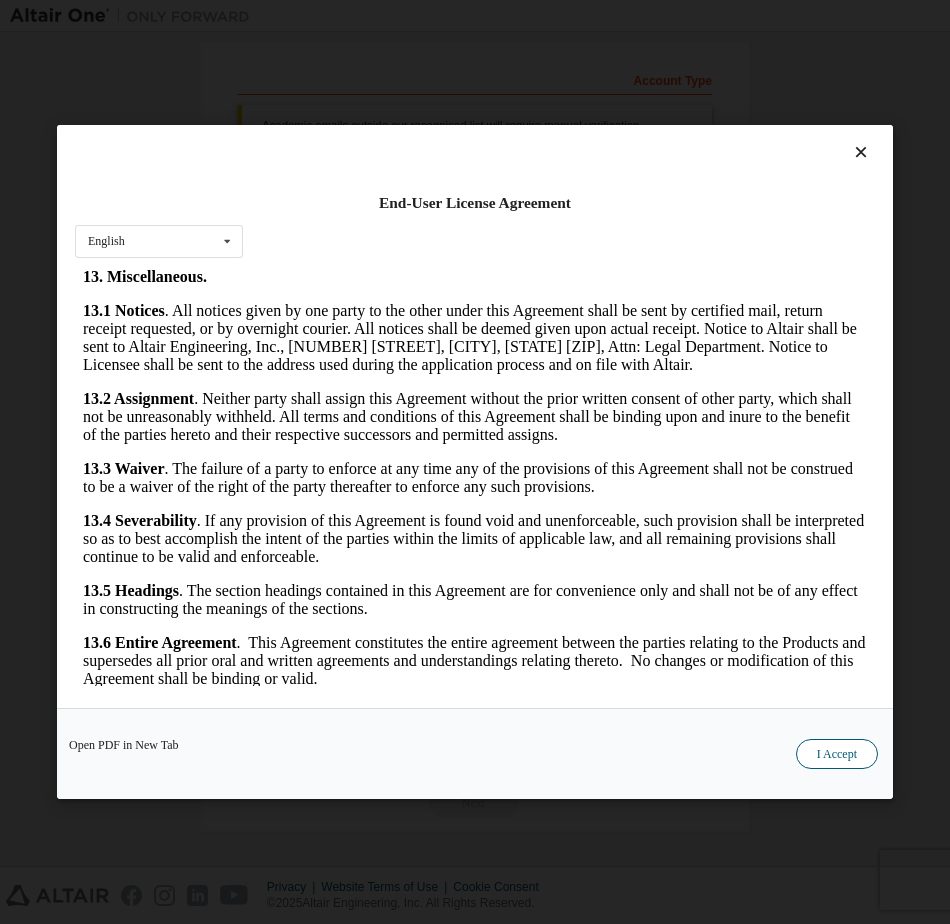 click on "I Accept" at bounding box center [837, 754] 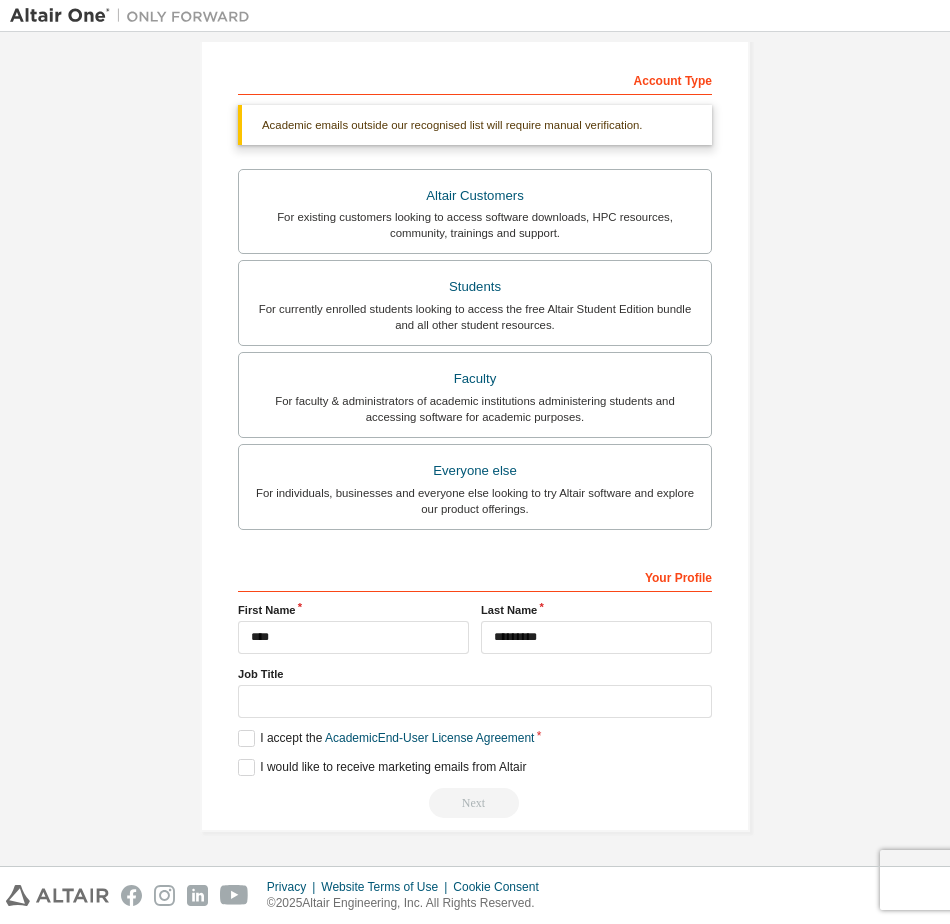 click on "Next" at bounding box center (475, 803) 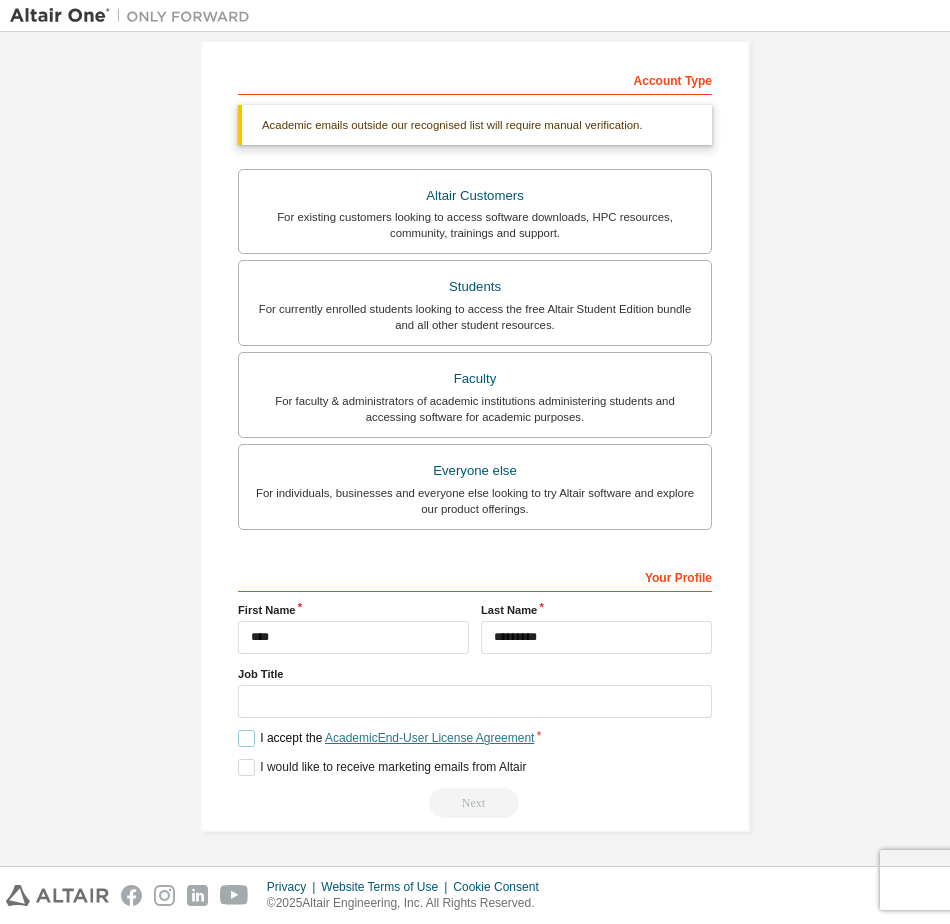 click on "Academic   End-User License Agreement" at bounding box center (429, 738) 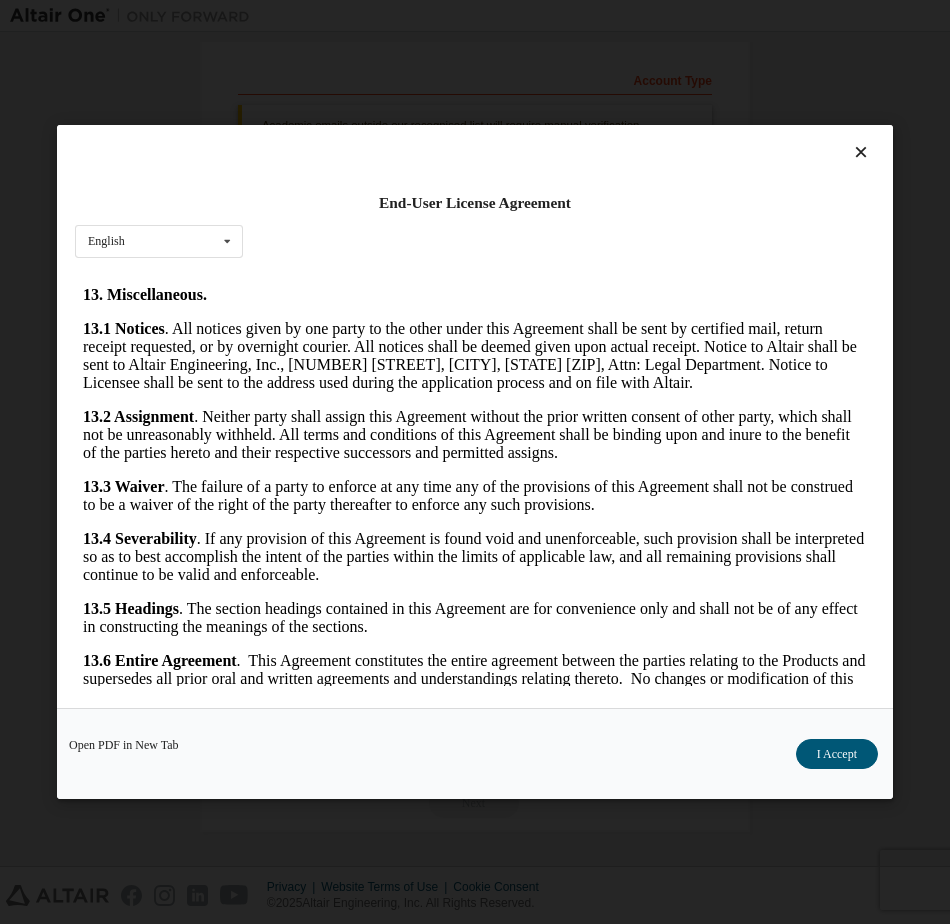 scroll, scrollTop: 3946, scrollLeft: 0, axis: vertical 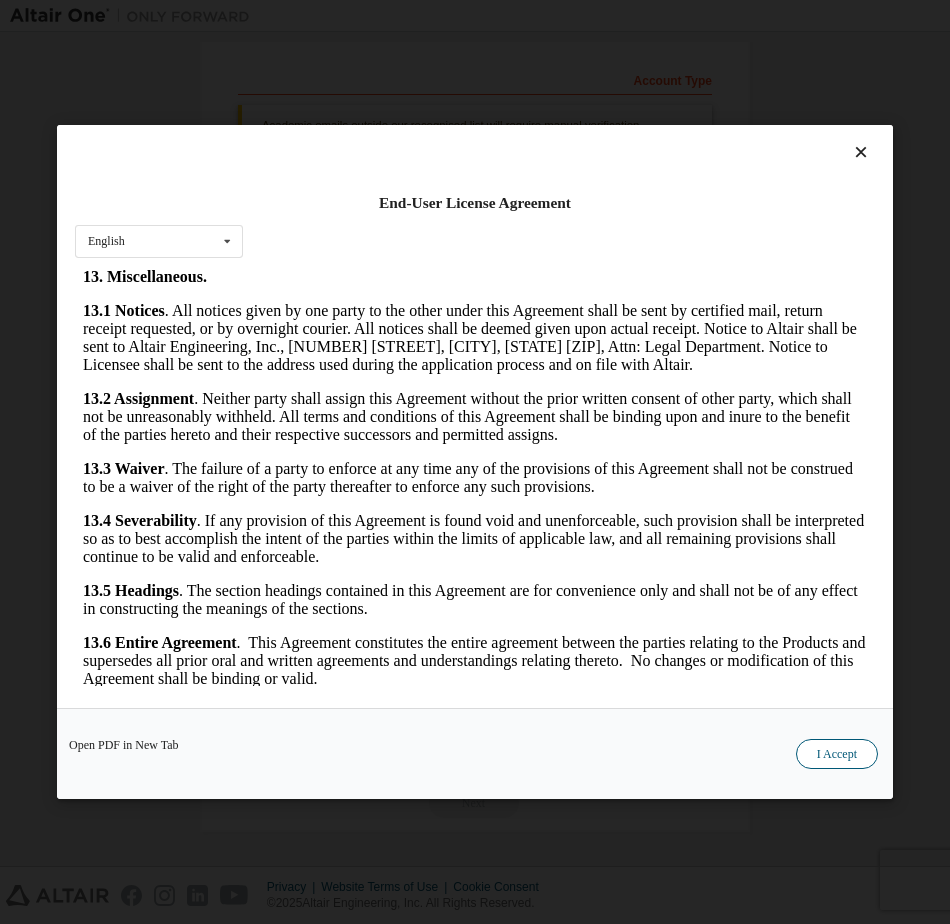 click on "I Accept" at bounding box center (837, 754) 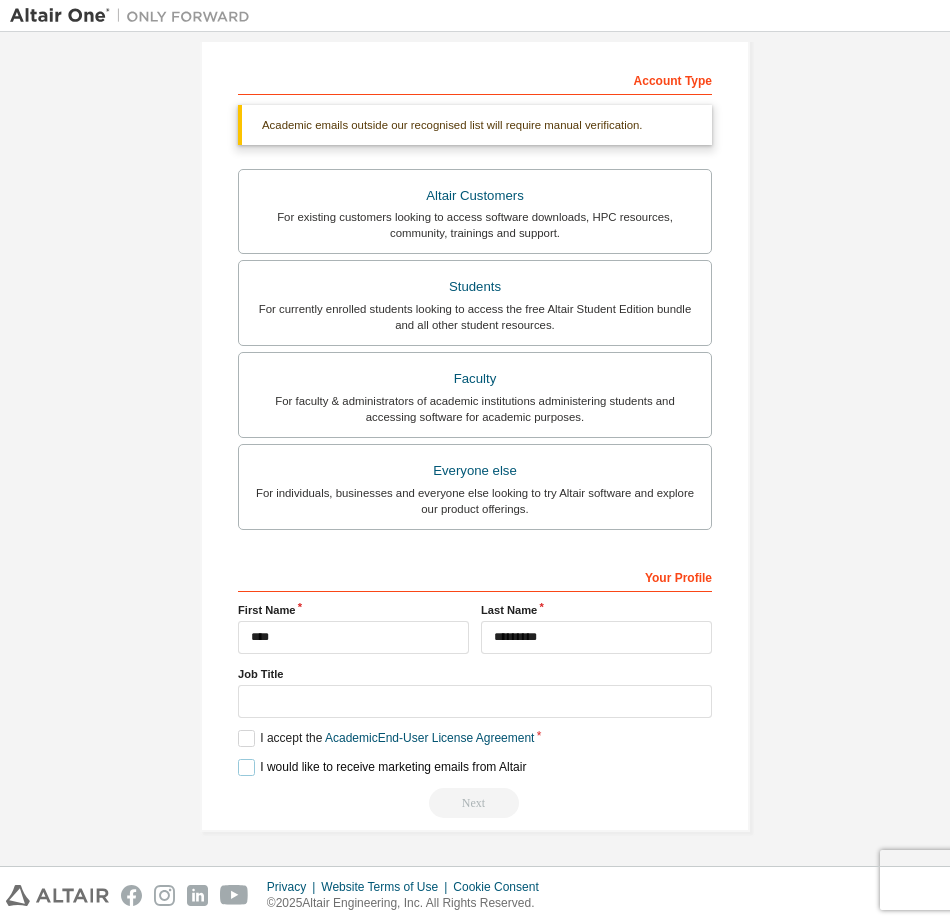 click on "I would like to receive marketing emails from Altair" at bounding box center [382, 767] 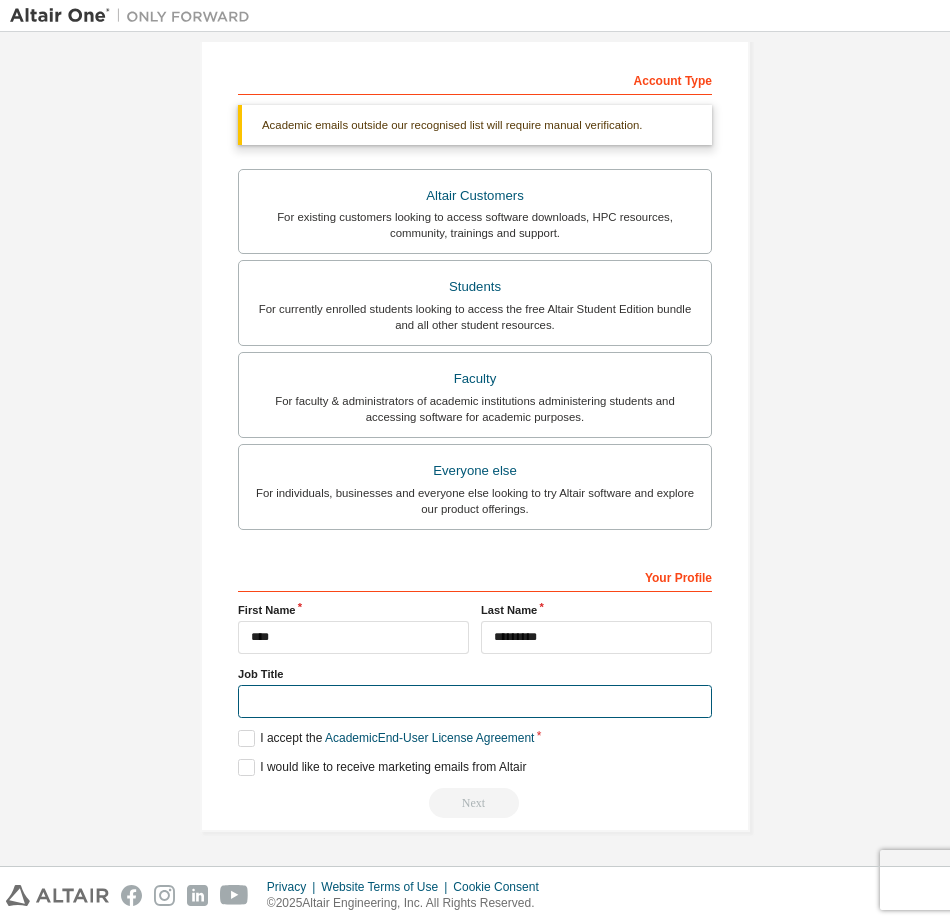 click at bounding box center (475, 701) 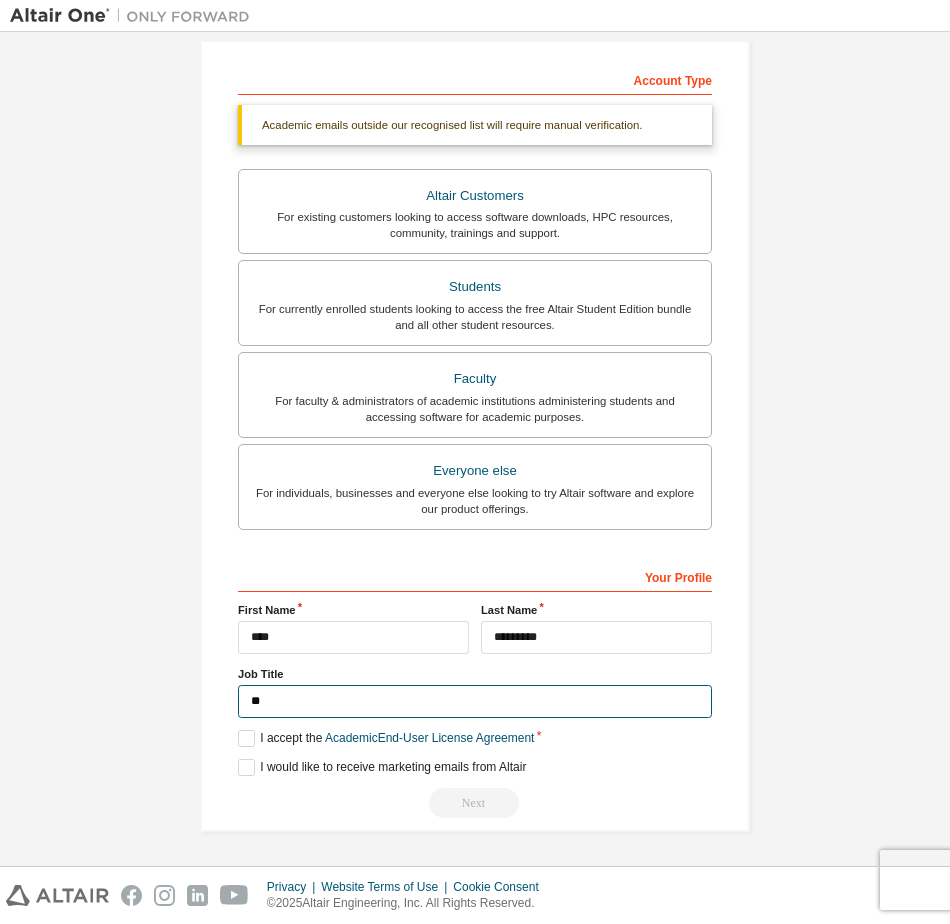 type on "*" 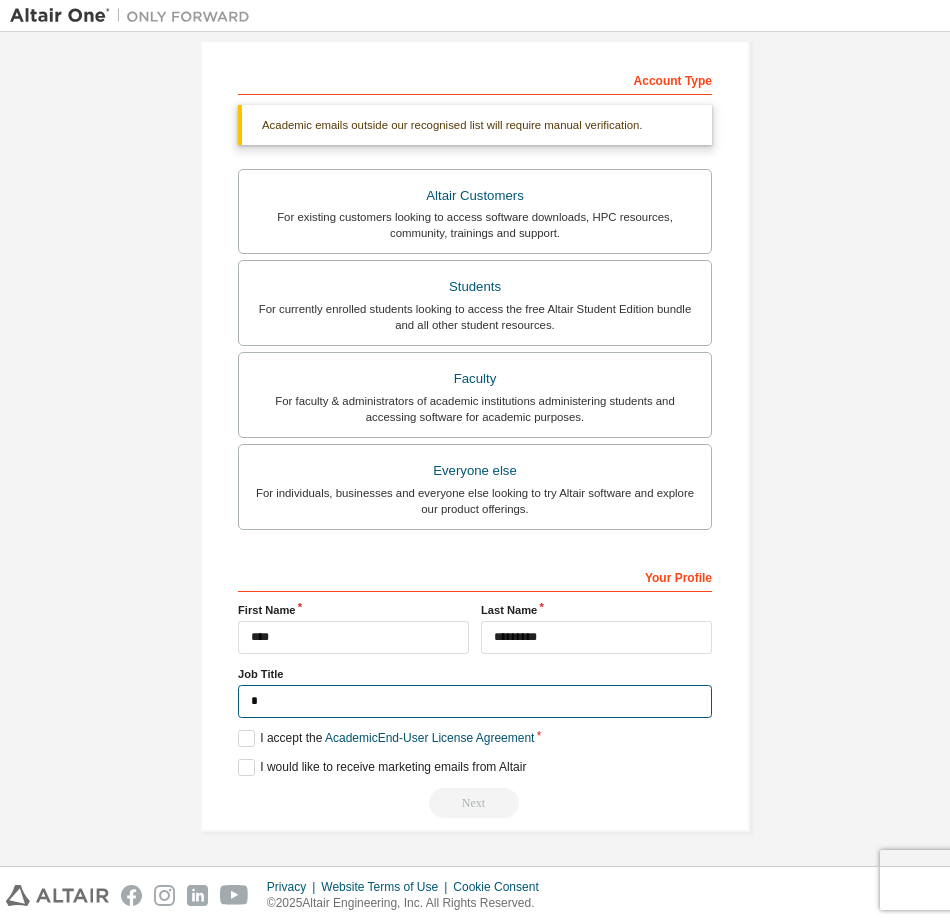 type 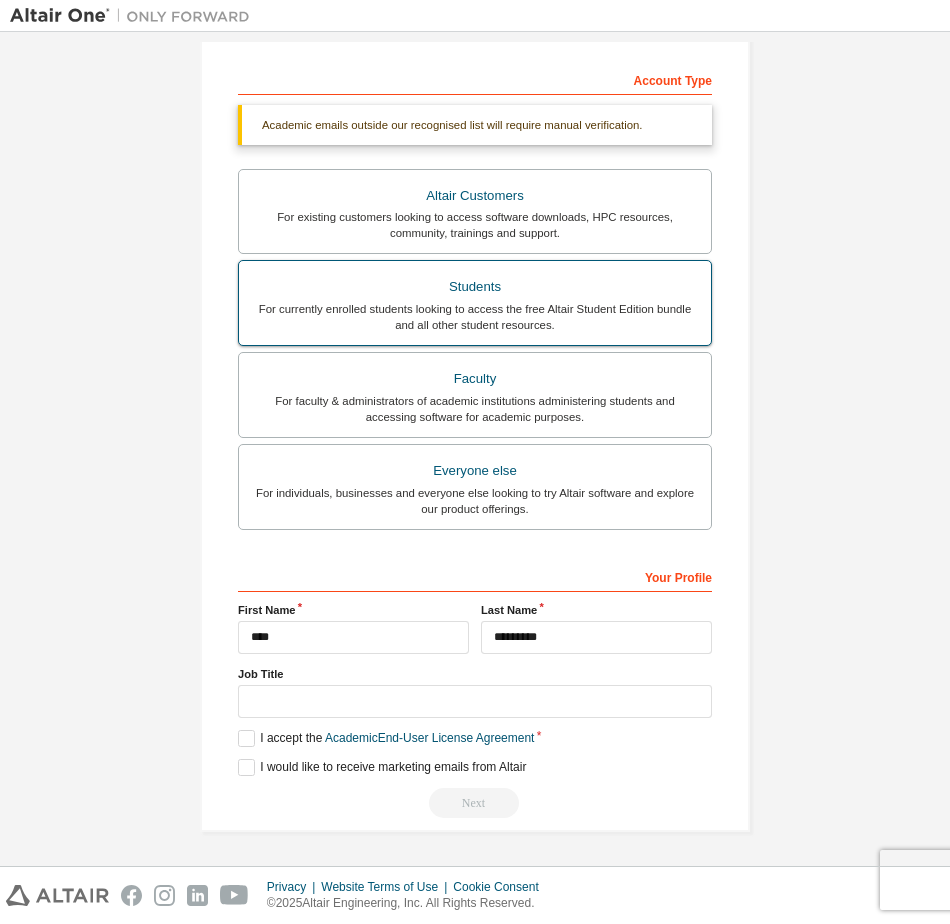 click on "Students" at bounding box center [475, 287] 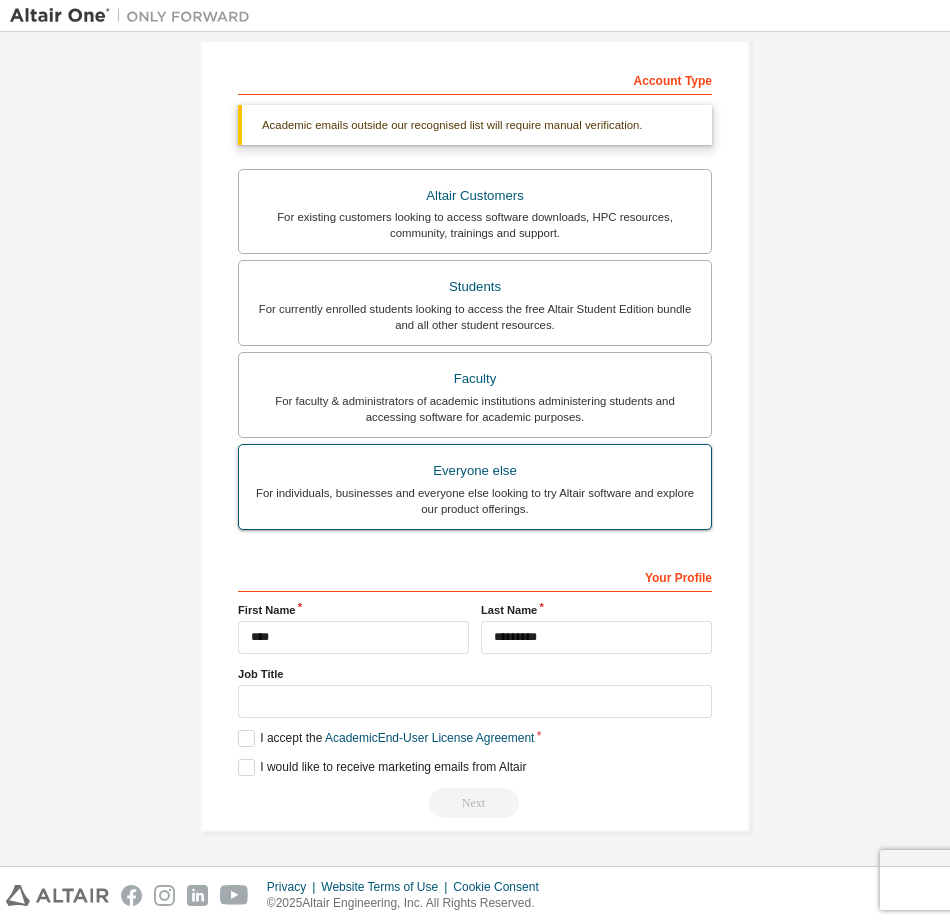 scroll, scrollTop: 0, scrollLeft: 0, axis: both 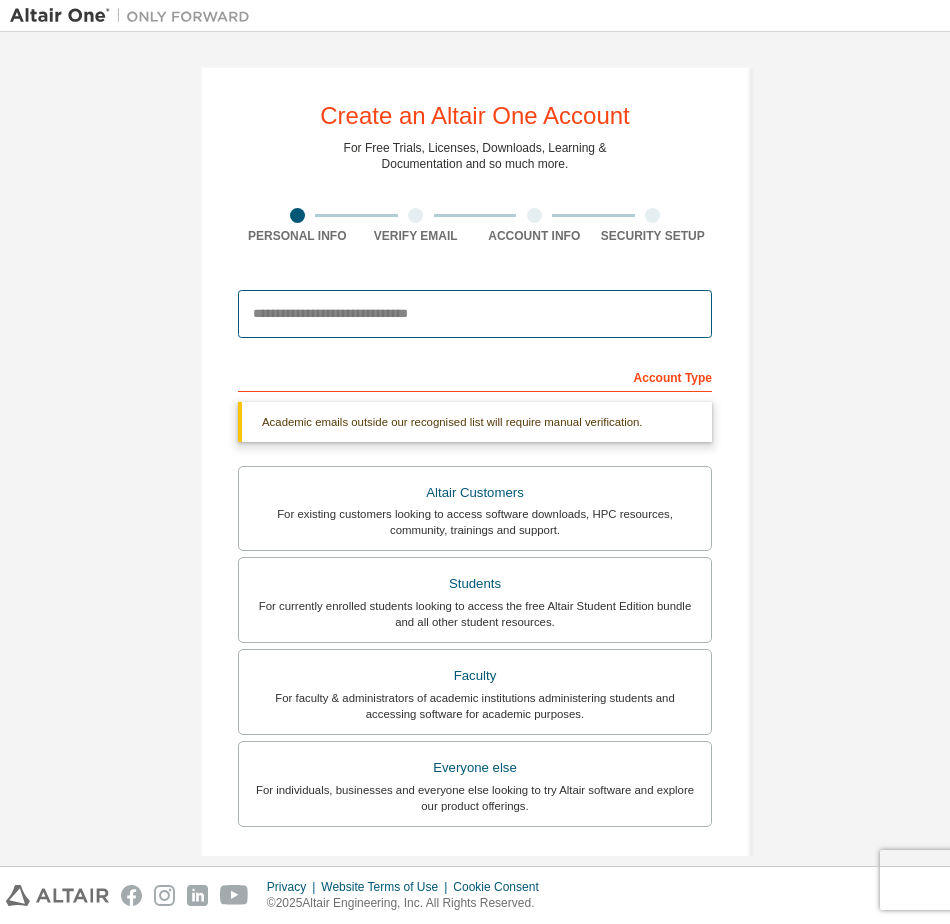click at bounding box center (475, 314) 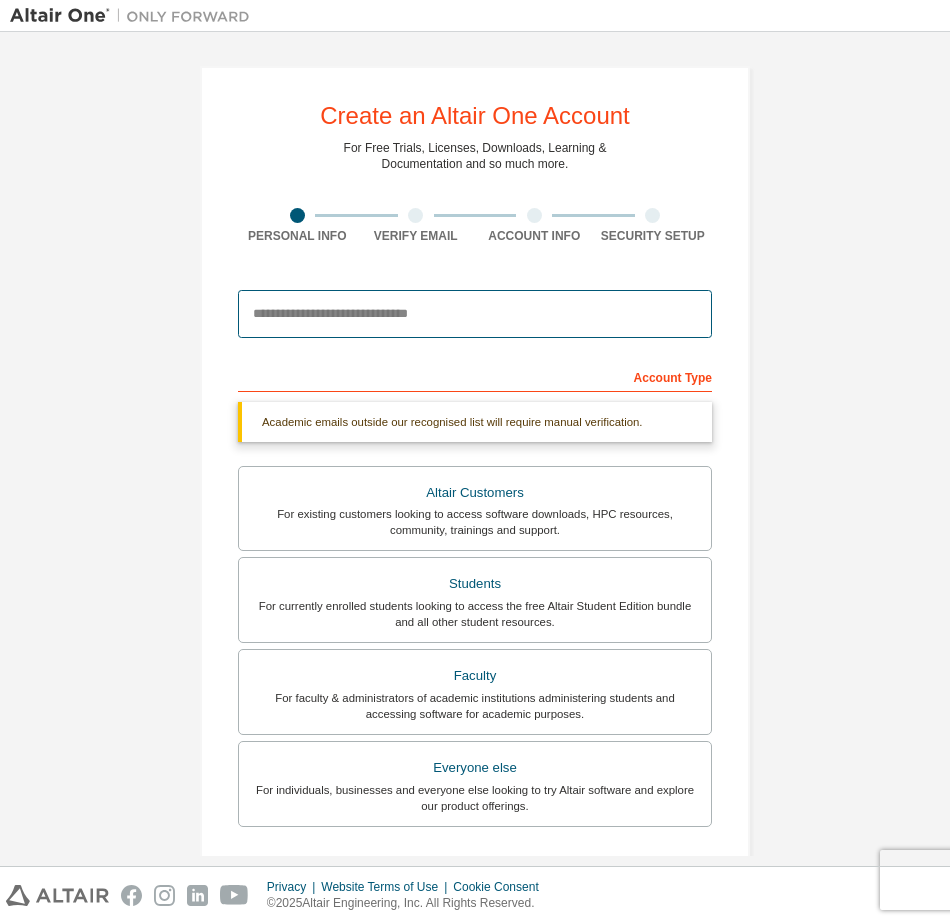 type on "**********" 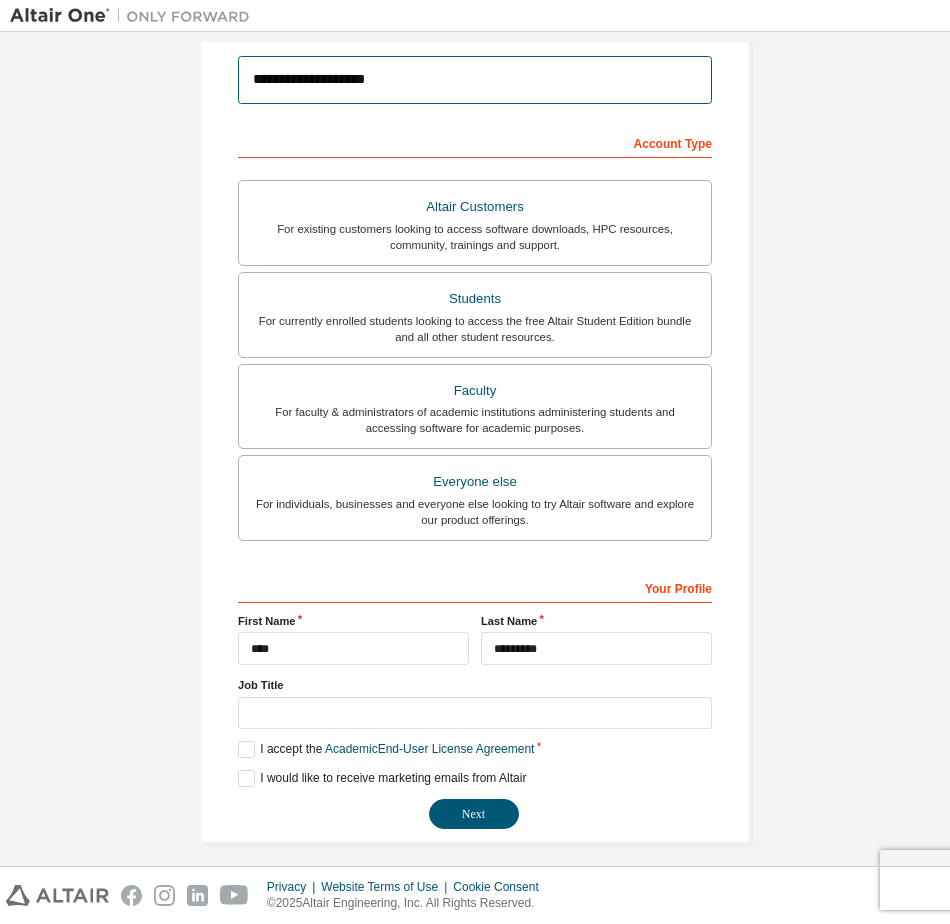scroll, scrollTop: 245, scrollLeft: 0, axis: vertical 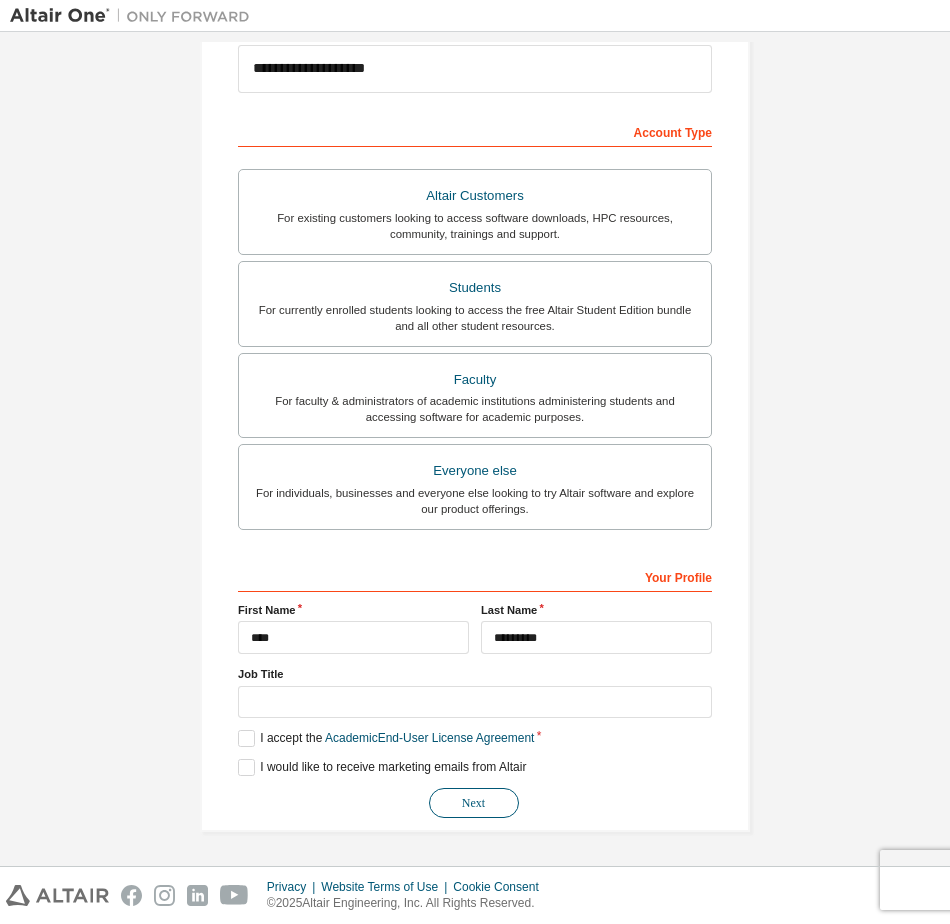 click on "Next" at bounding box center (474, 803) 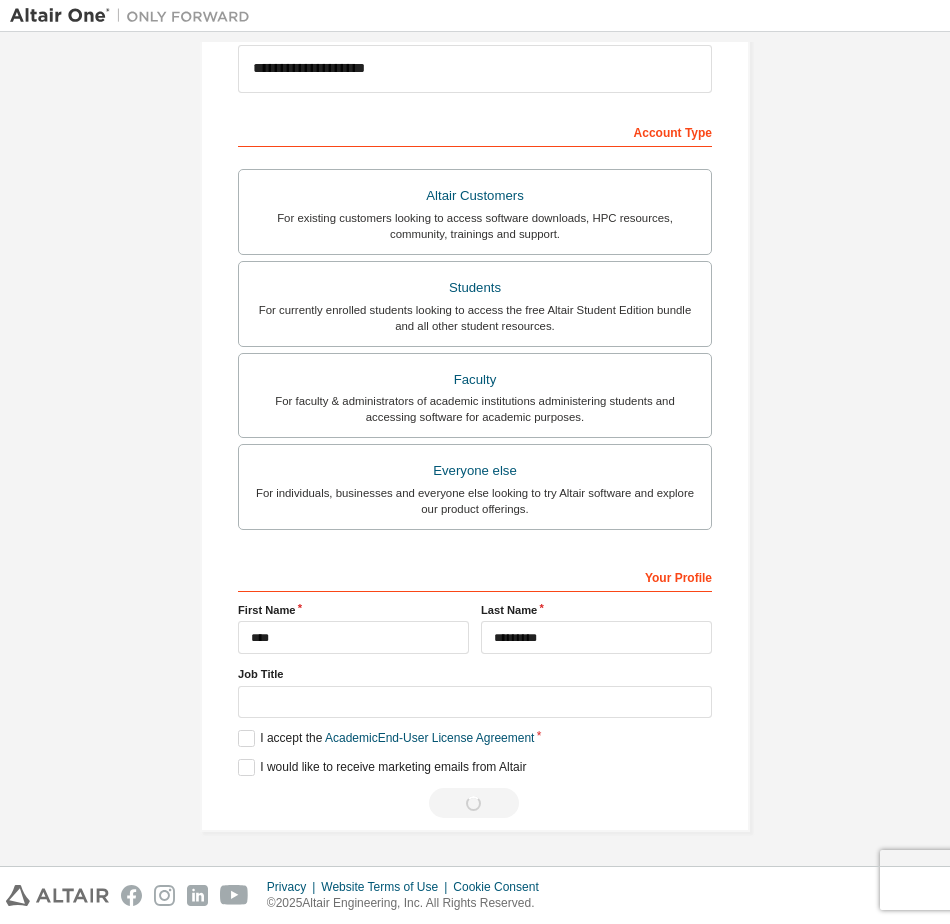 scroll, scrollTop: 0, scrollLeft: 0, axis: both 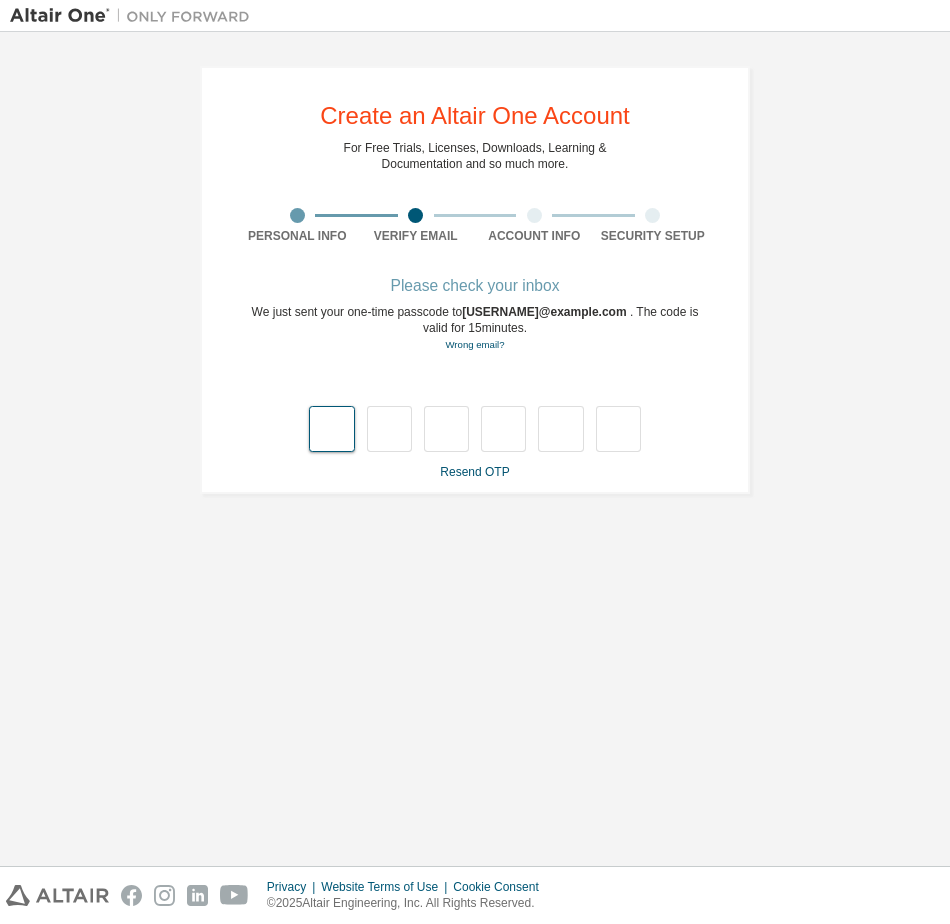 type on "*" 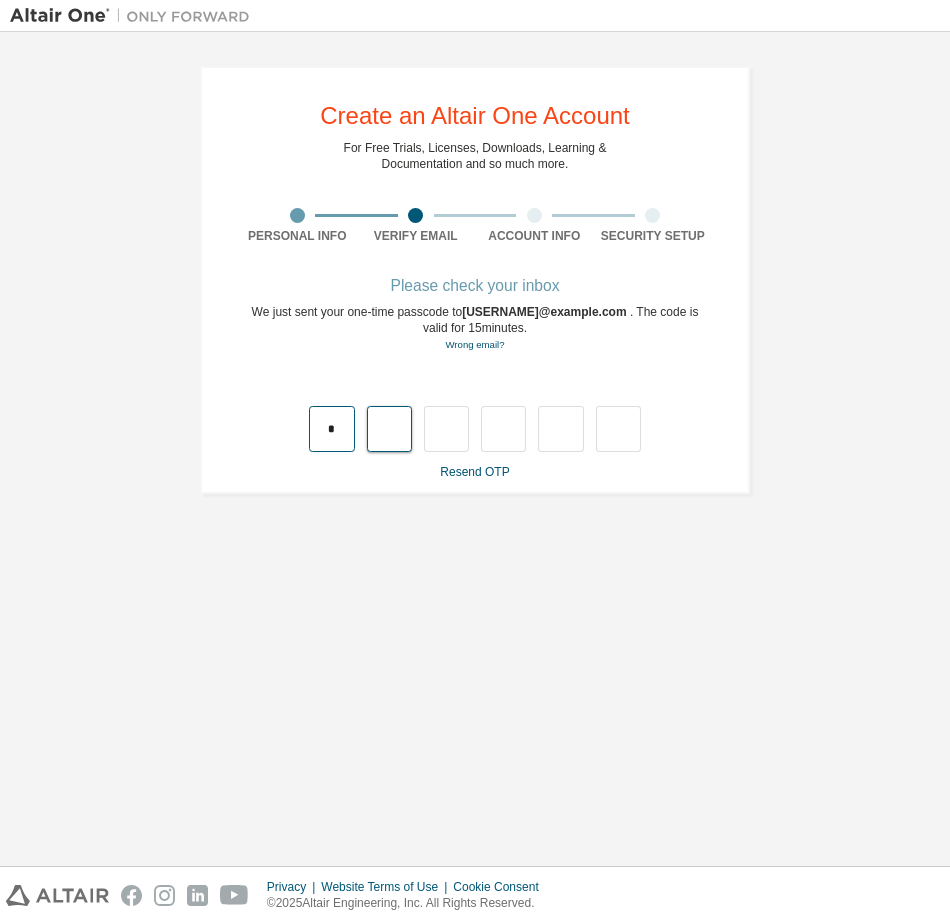 type on "*" 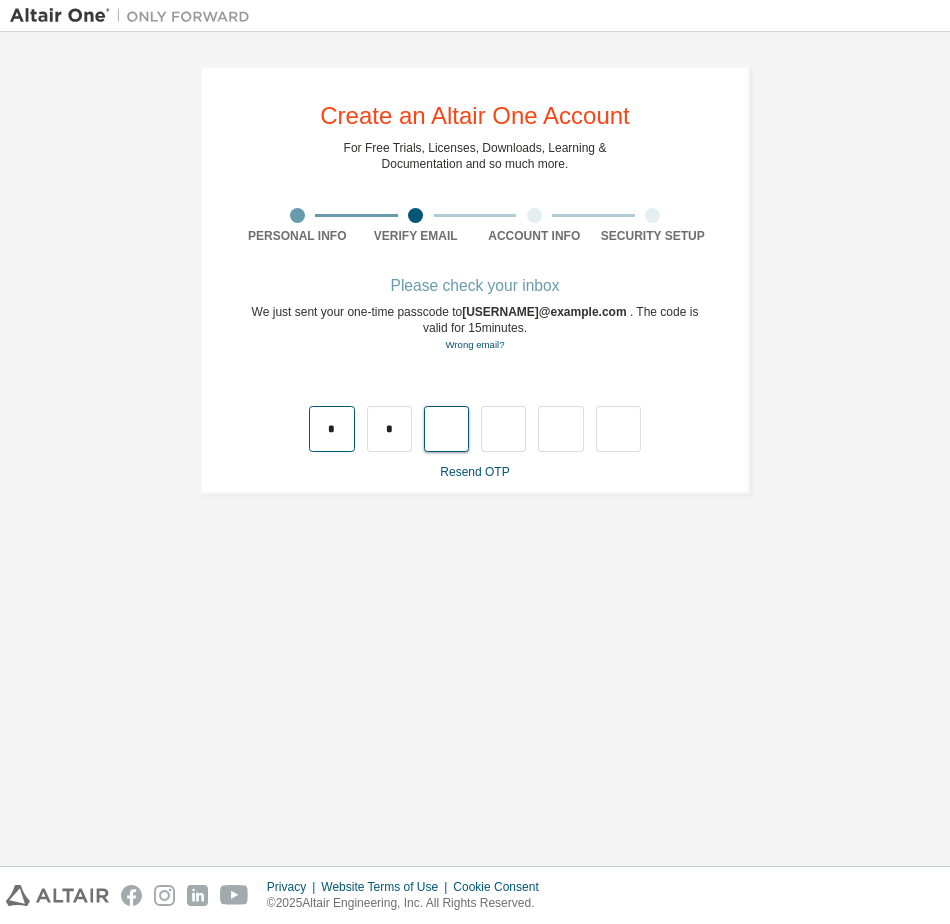 type on "*" 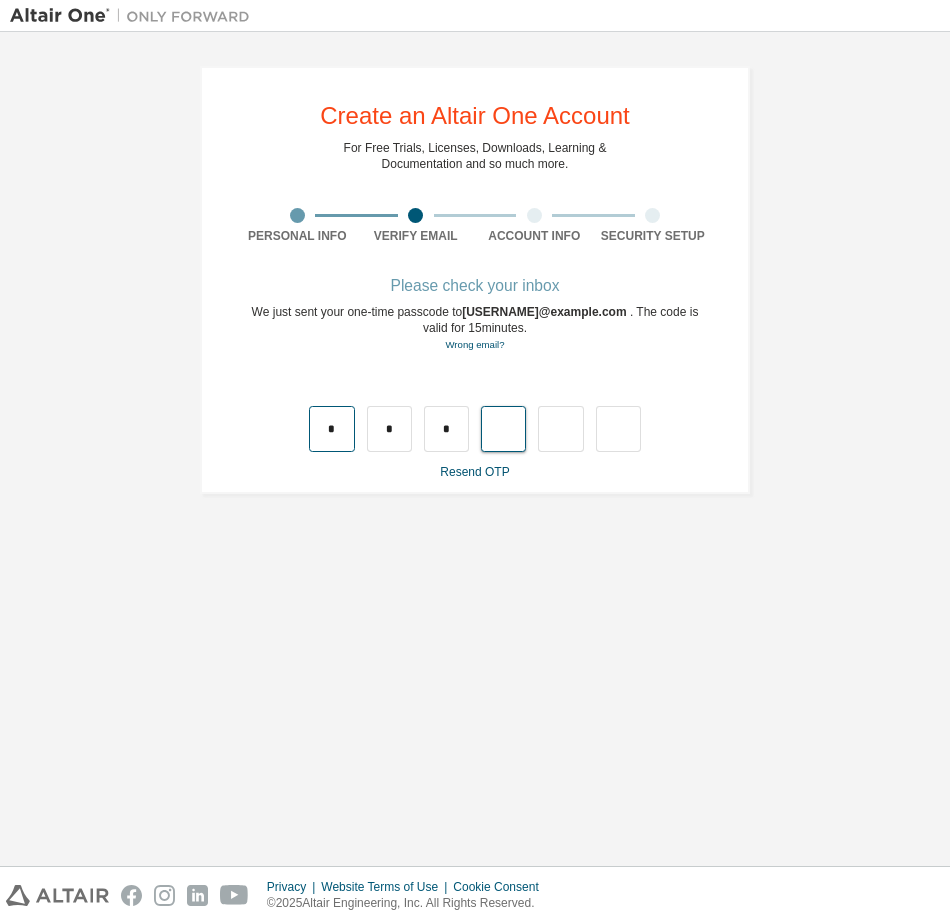 type on "*" 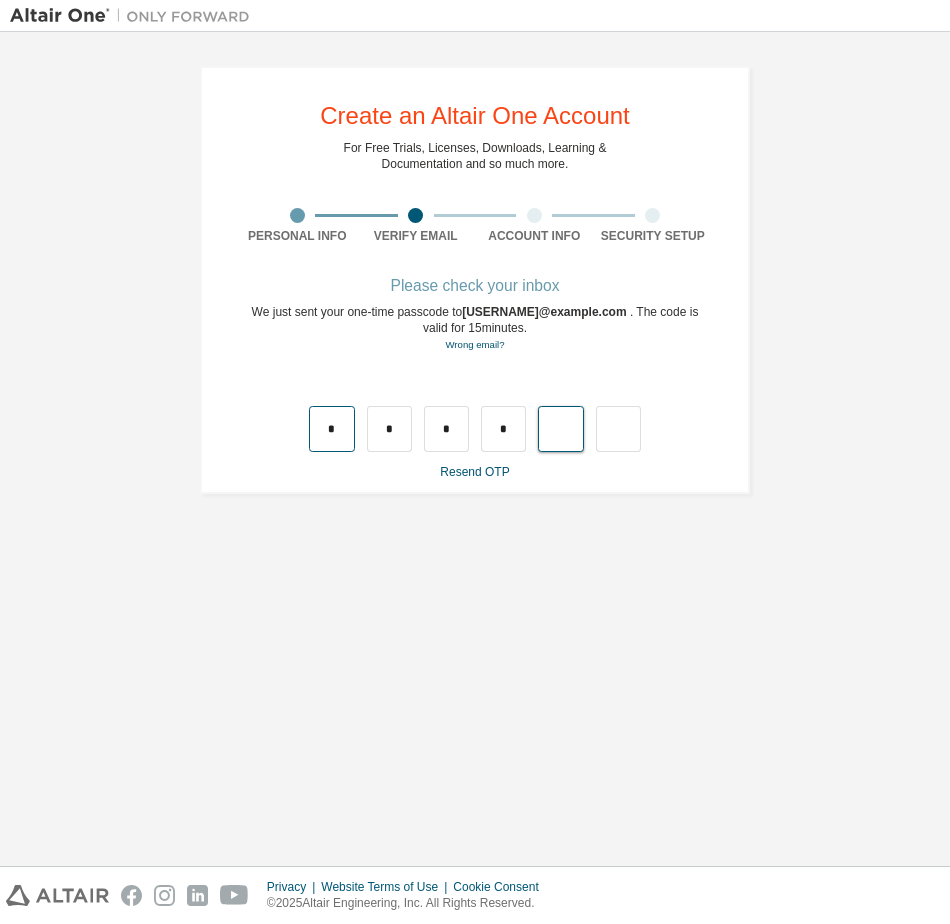 type on "*" 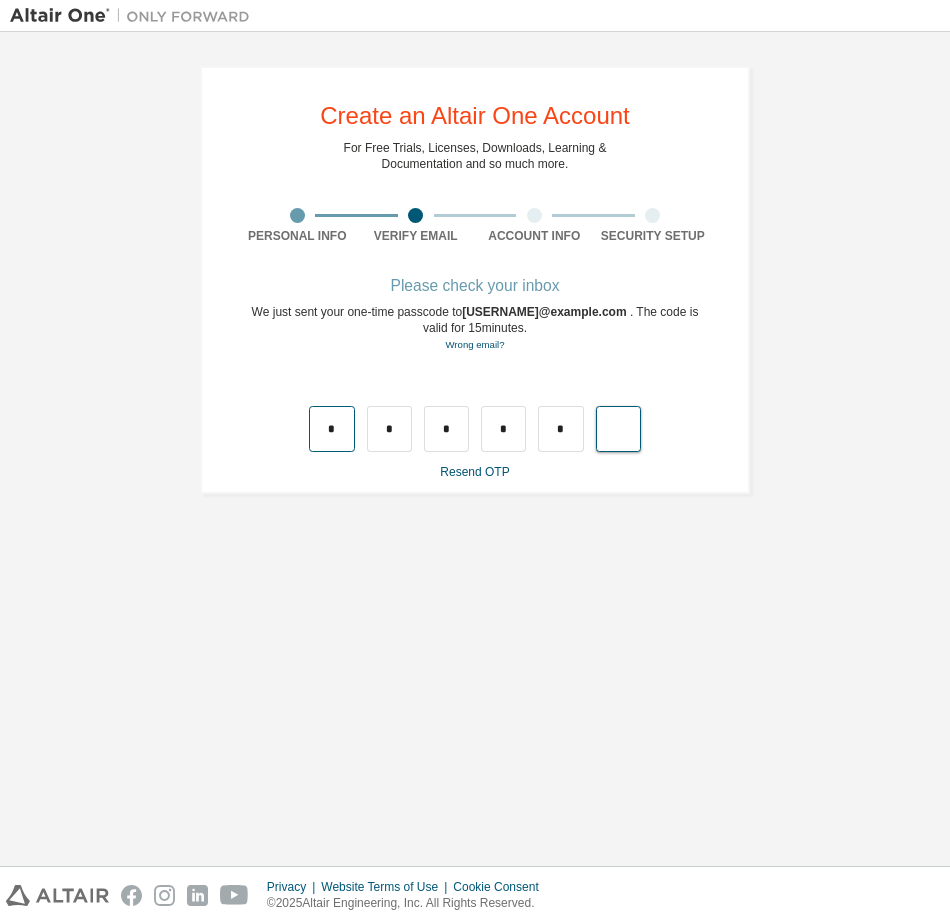 type on "*" 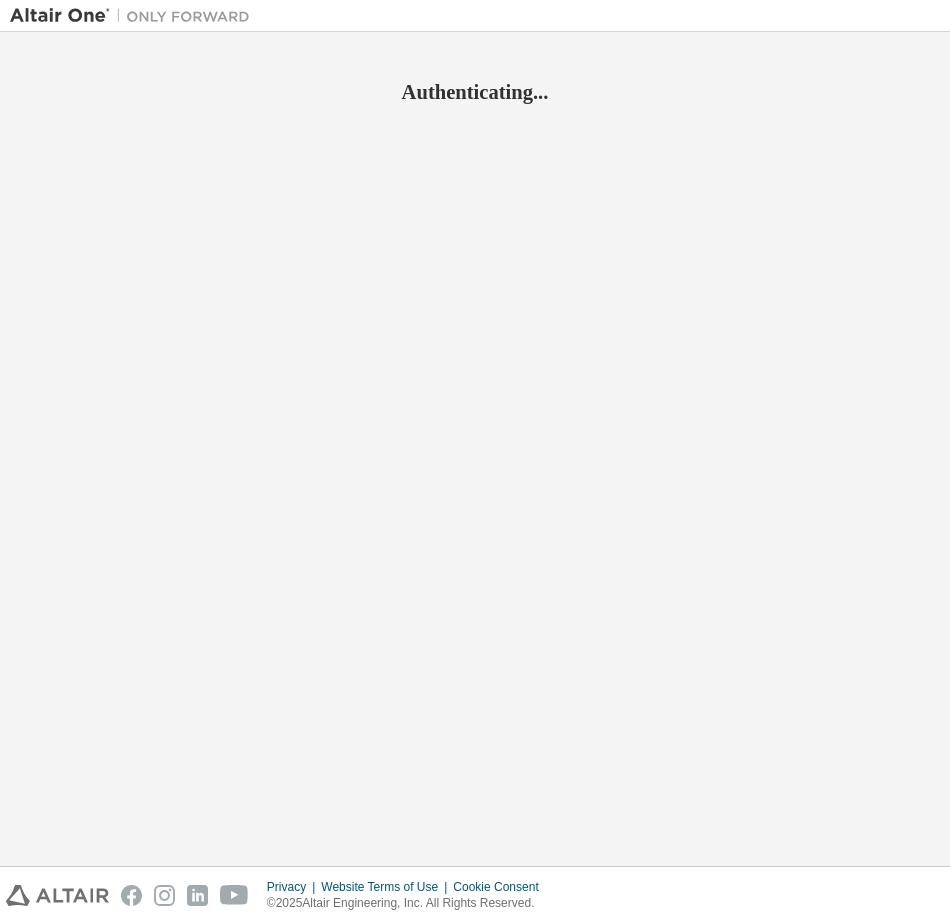 scroll, scrollTop: 0, scrollLeft: 0, axis: both 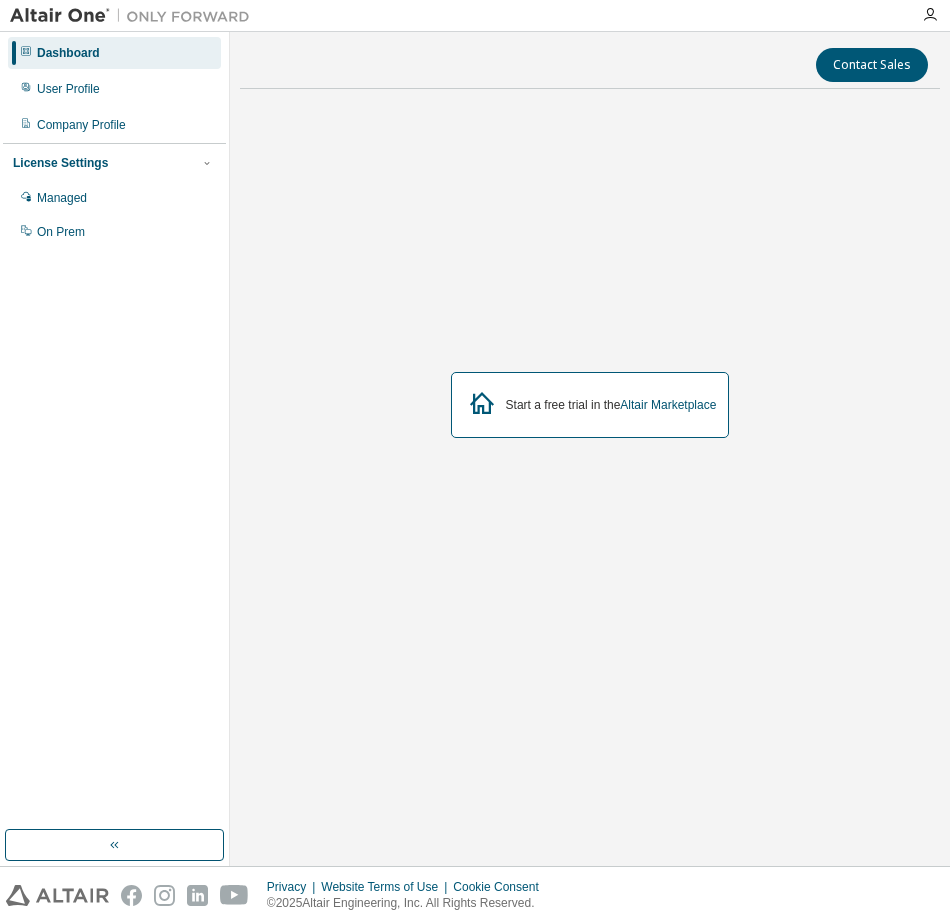 click at bounding box center [130, 15] 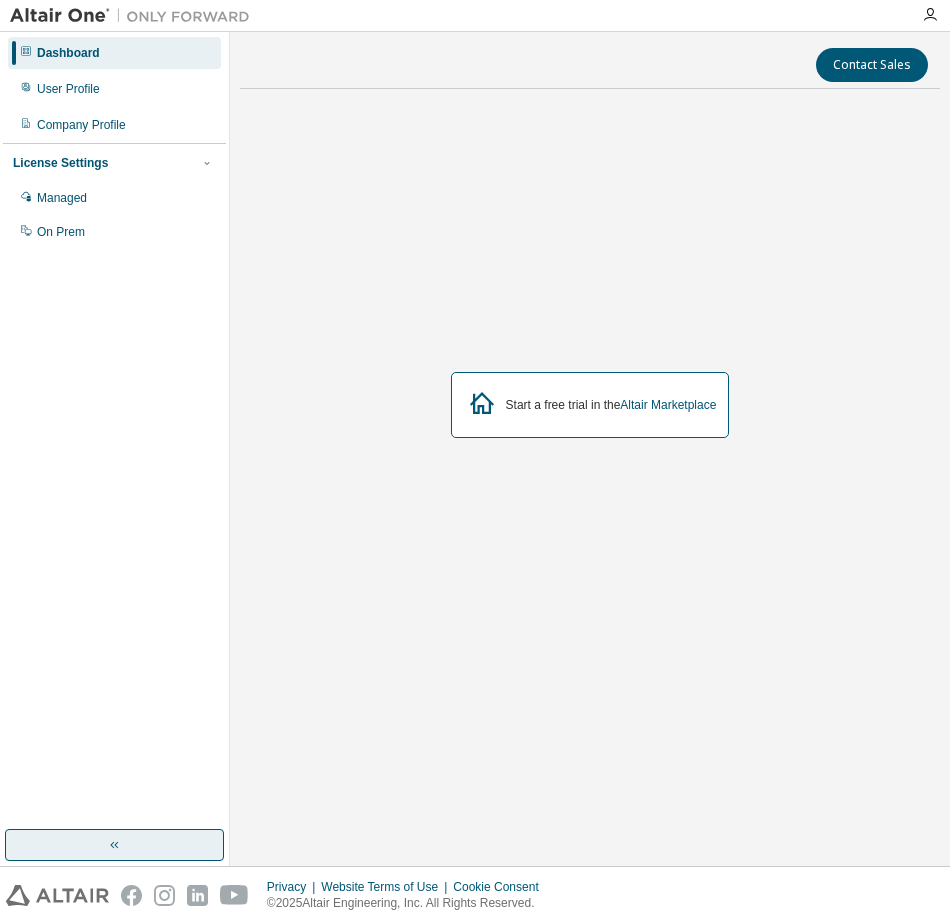 click at bounding box center (114, 845) 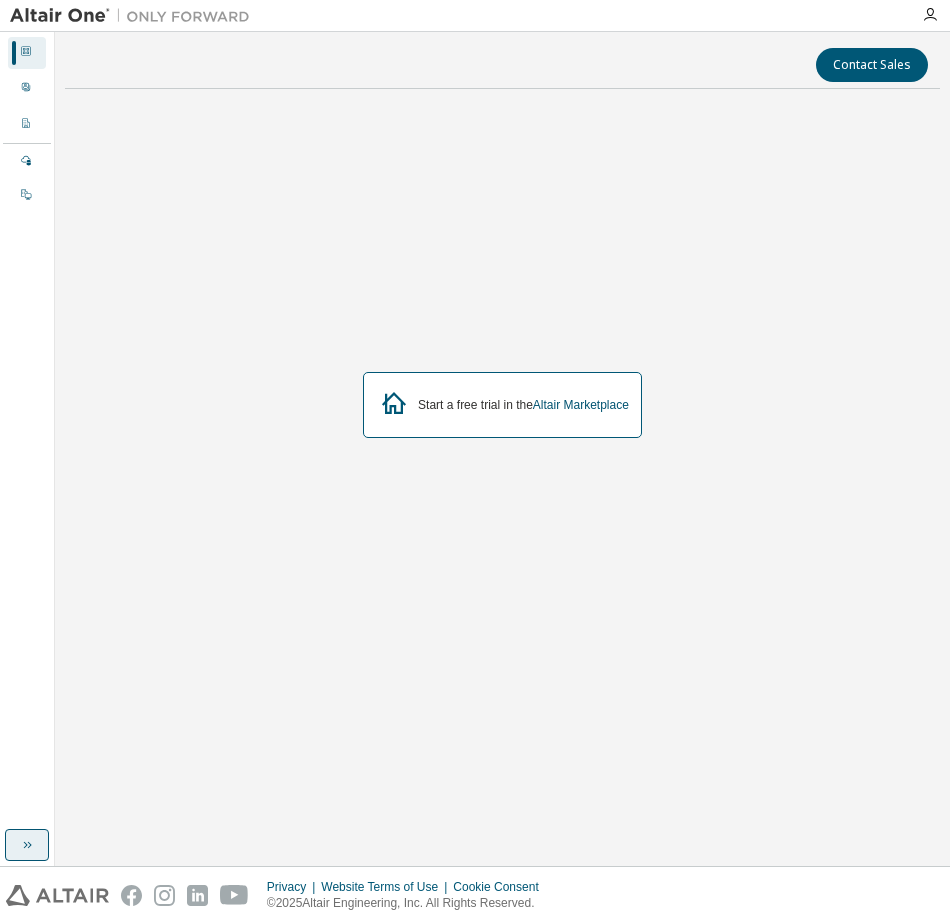 click 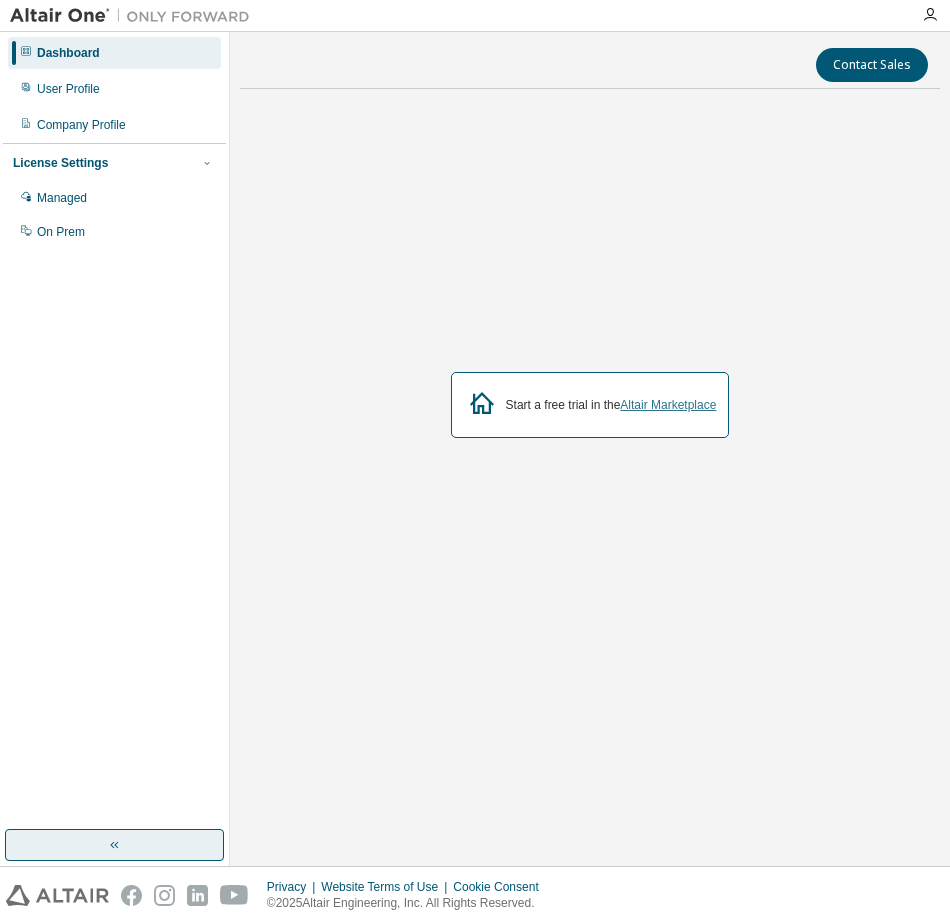 click on "Altair Marketplace" at bounding box center [668, 405] 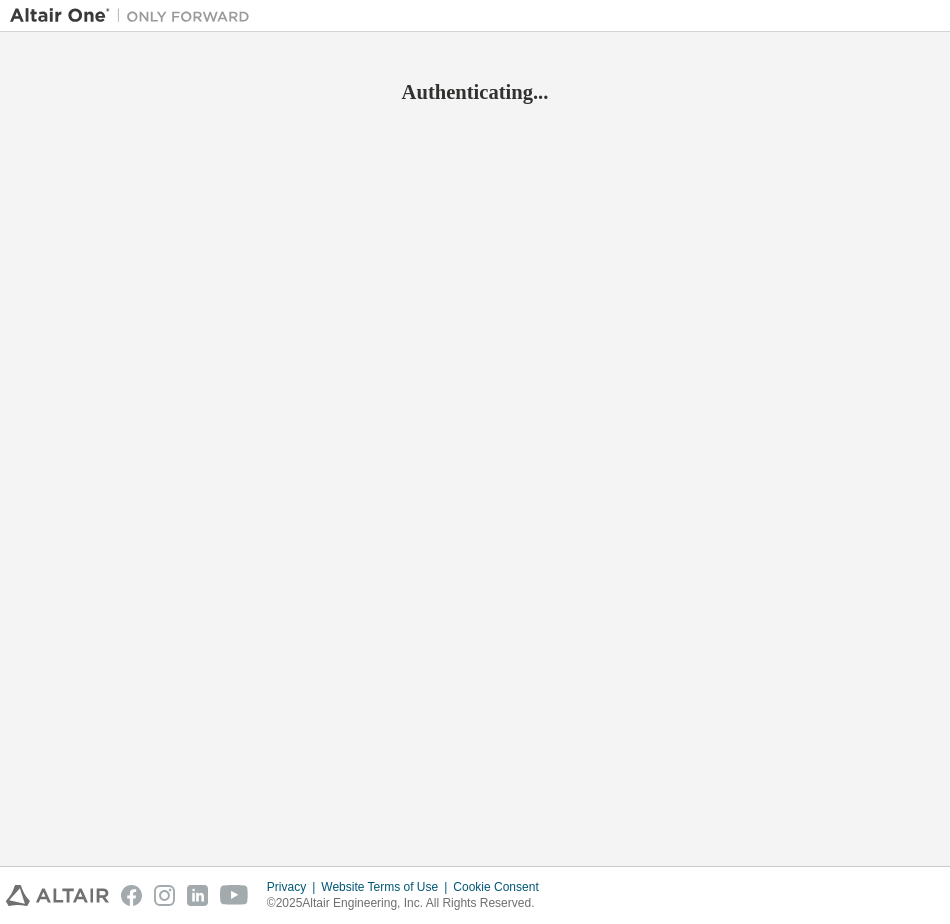 scroll, scrollTop: 0, scrollLeft: 0, axis: both 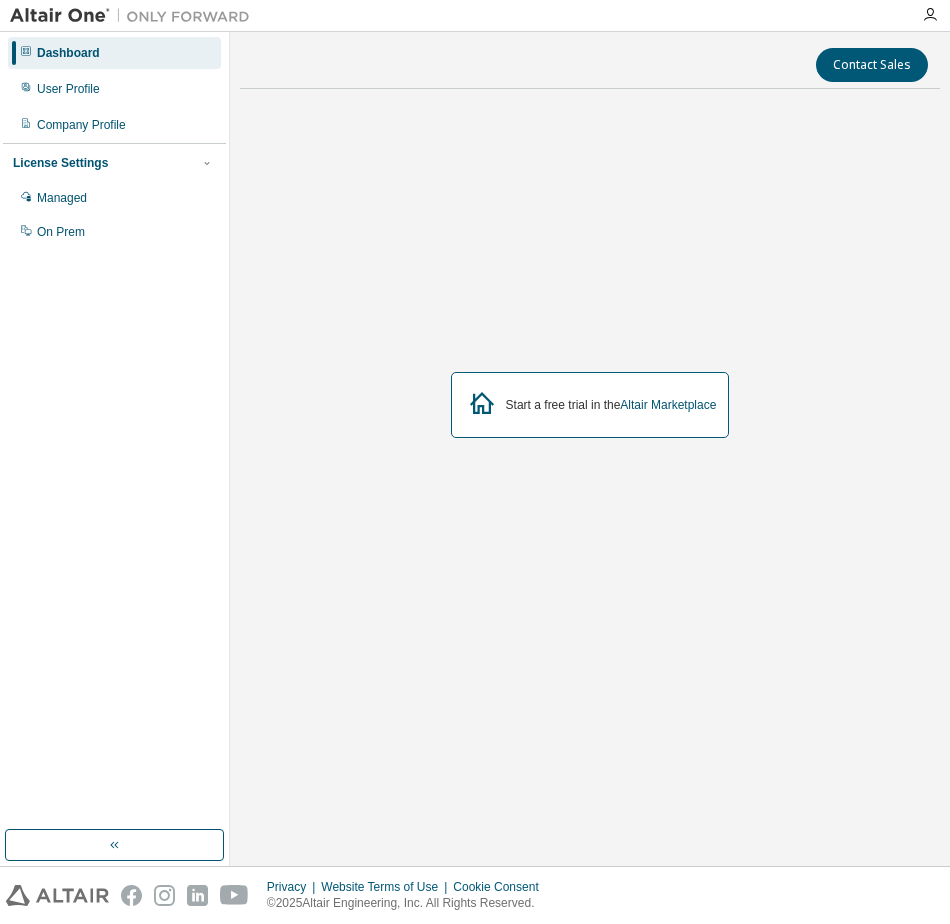 click on "Start a free trial in the  Altair Marketplace" at bounding box center [590, 405] 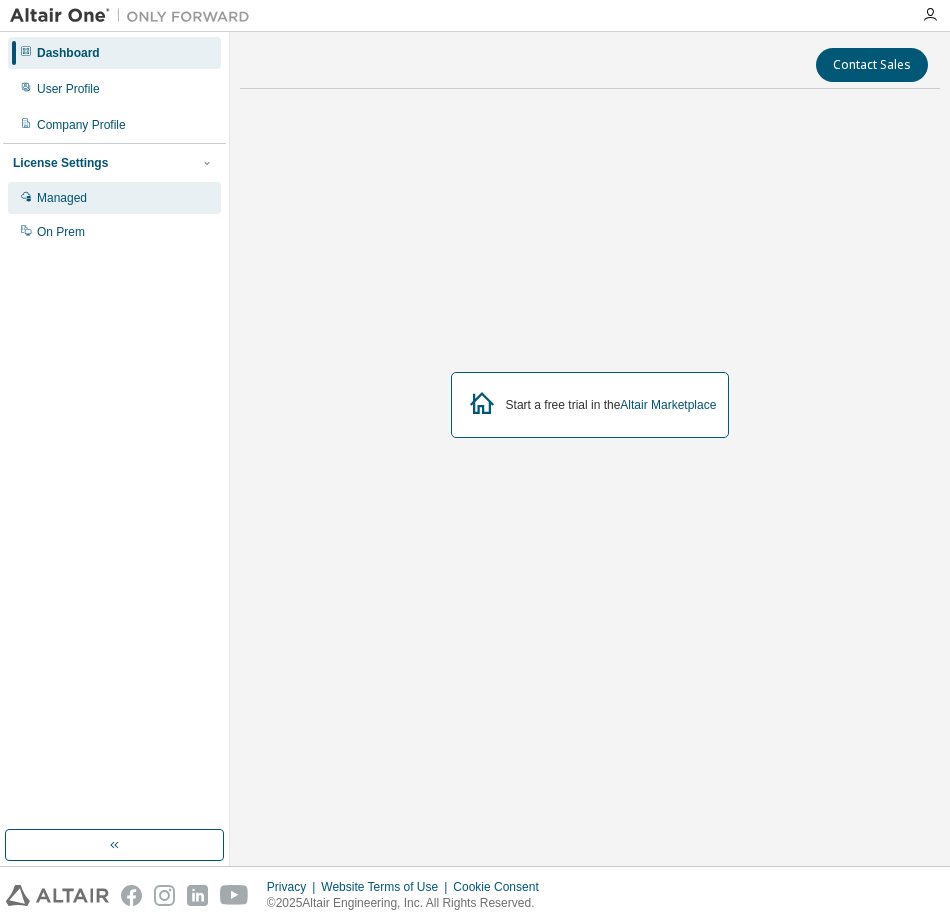 click on "Managed" at bounding box center [62, 198] 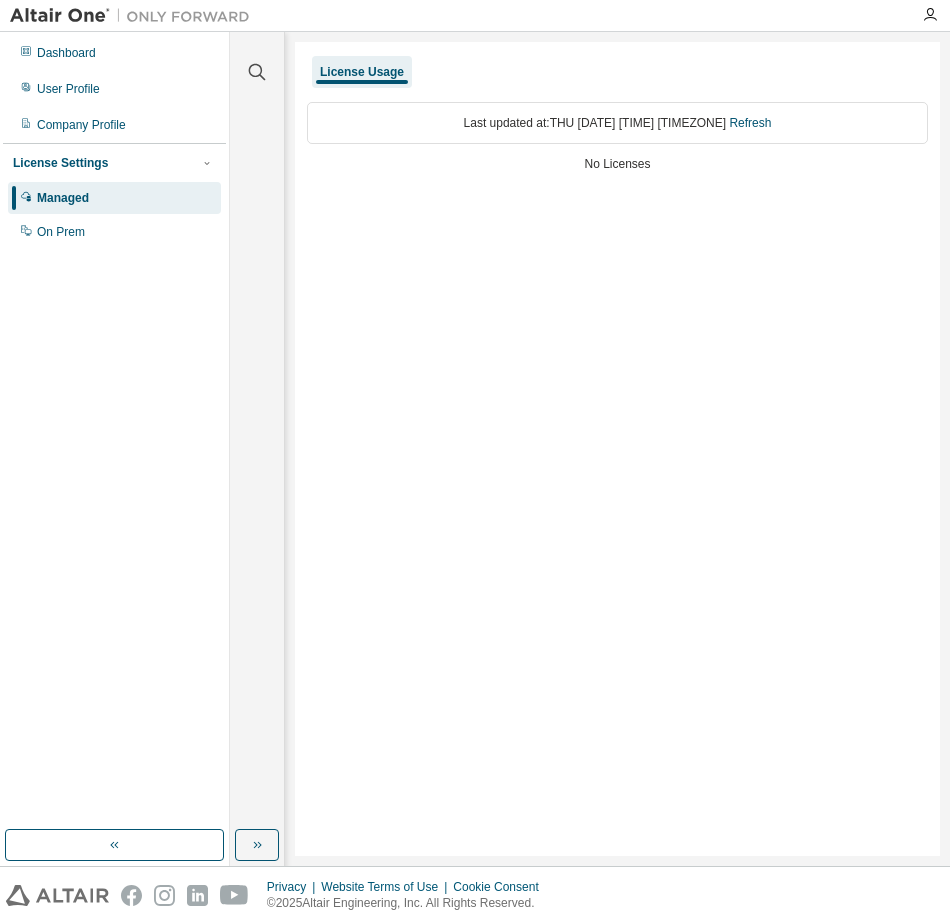 click on "License Settings" at bounding box center [60, 163] 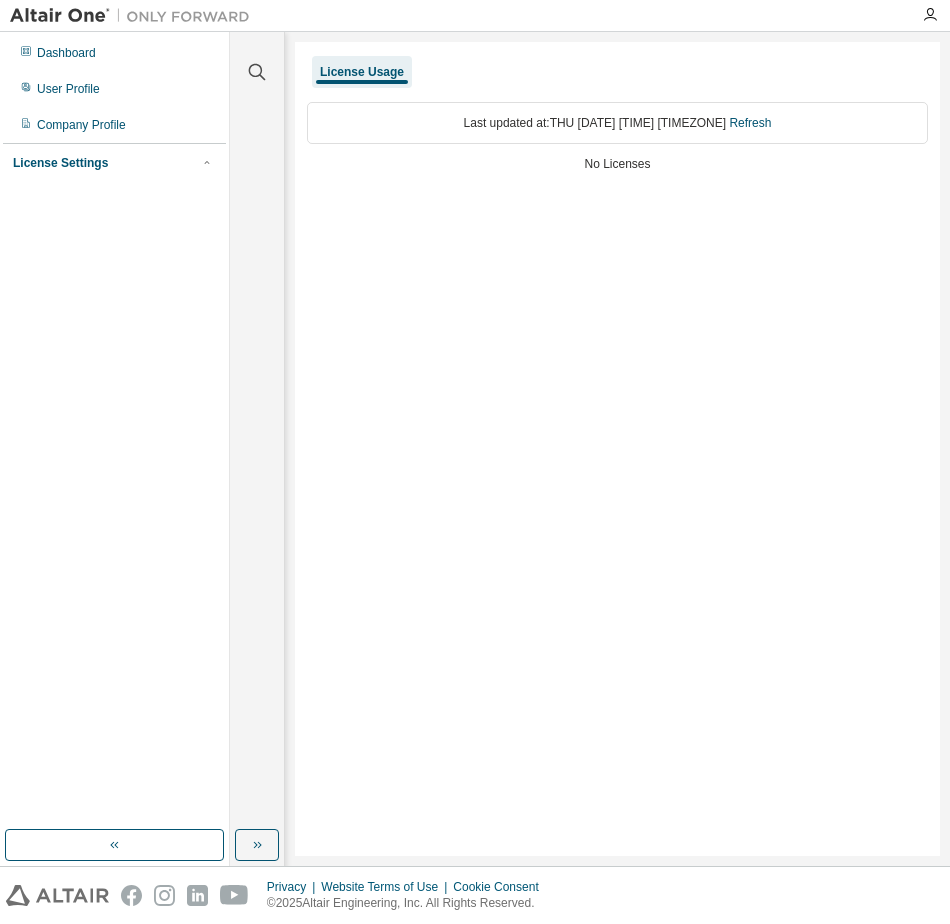 click on "License Settings" at bounding box center (60, 163) 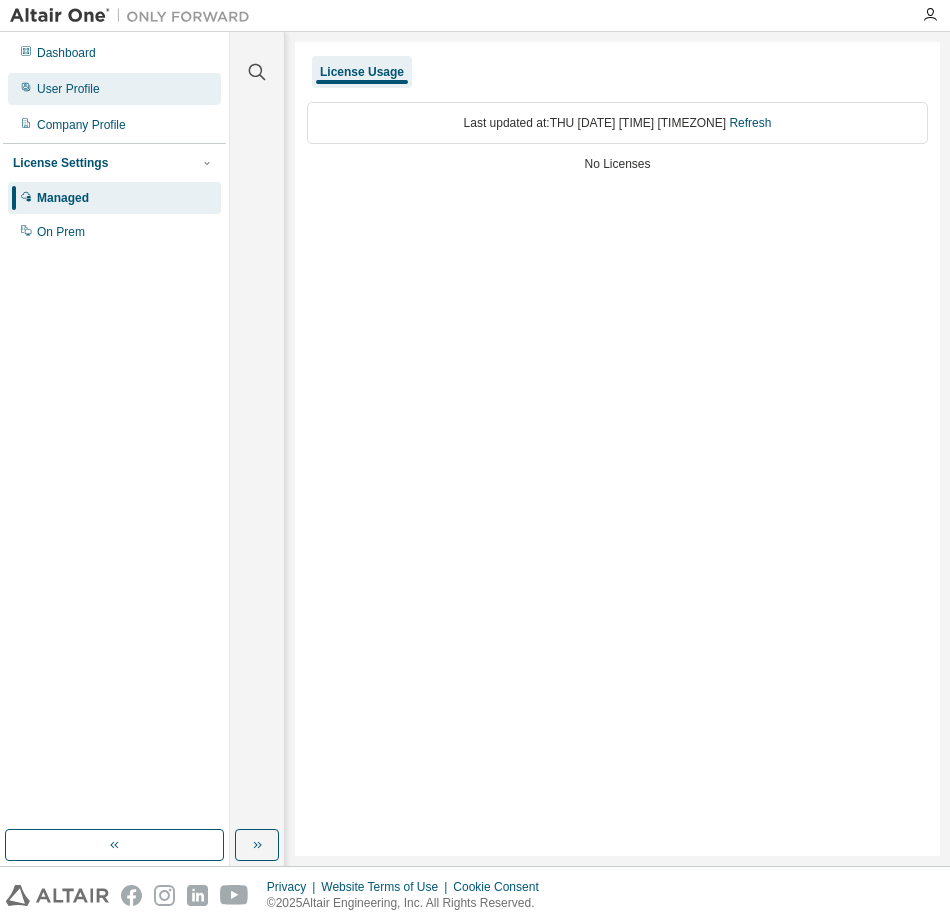 click on "User Profile" at bounding box center (114, 89) 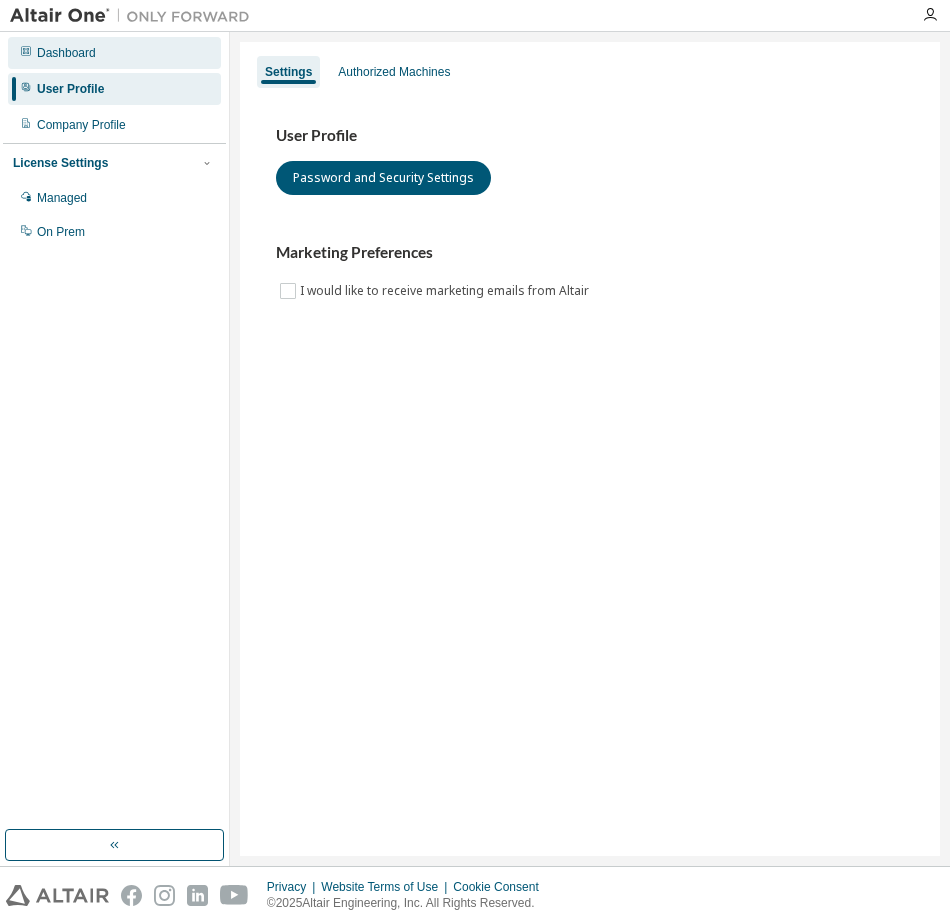 click on "Dashboard" at bounding box center [66, 53] 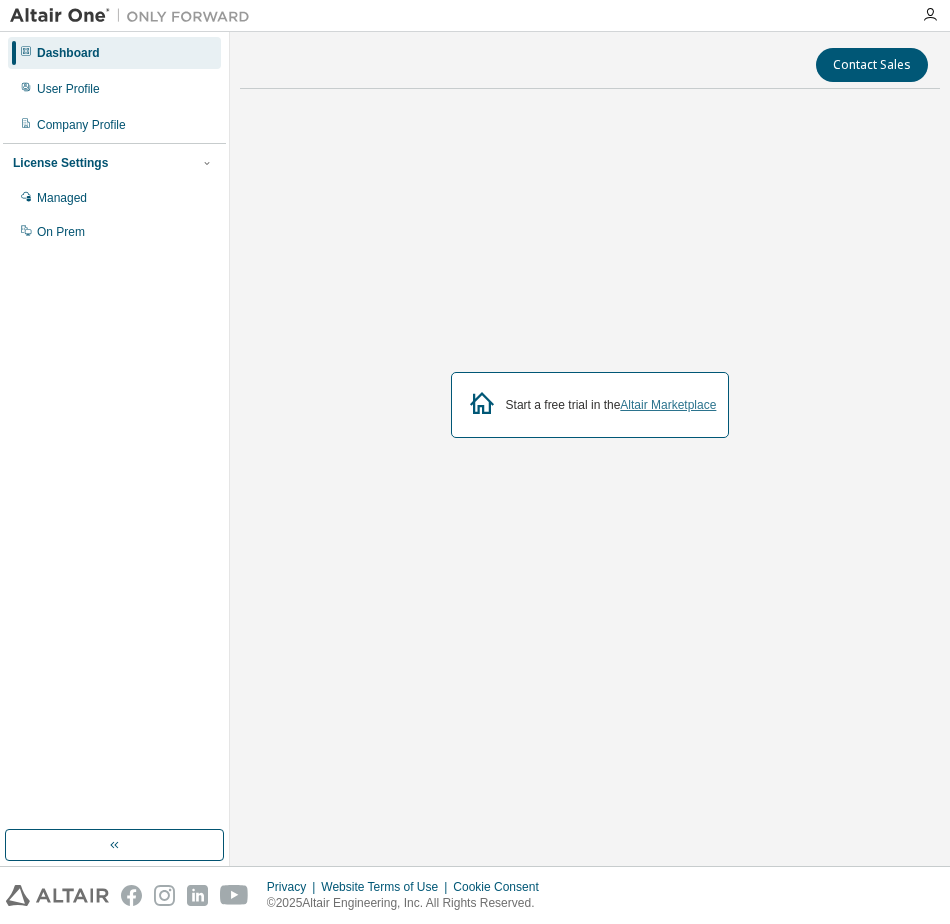 click on "Altair Marketplace" at bounding box center [668, 405] 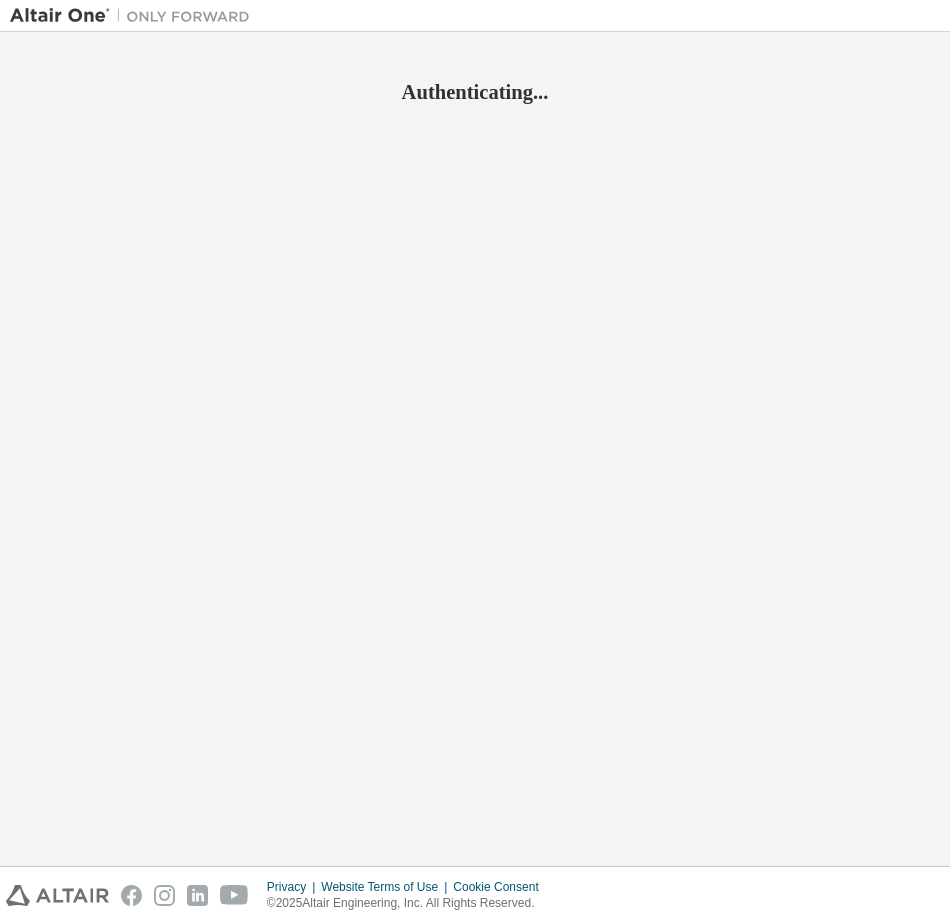 scroll, scrollTop: 0, scrollLeft: 0, axis: both 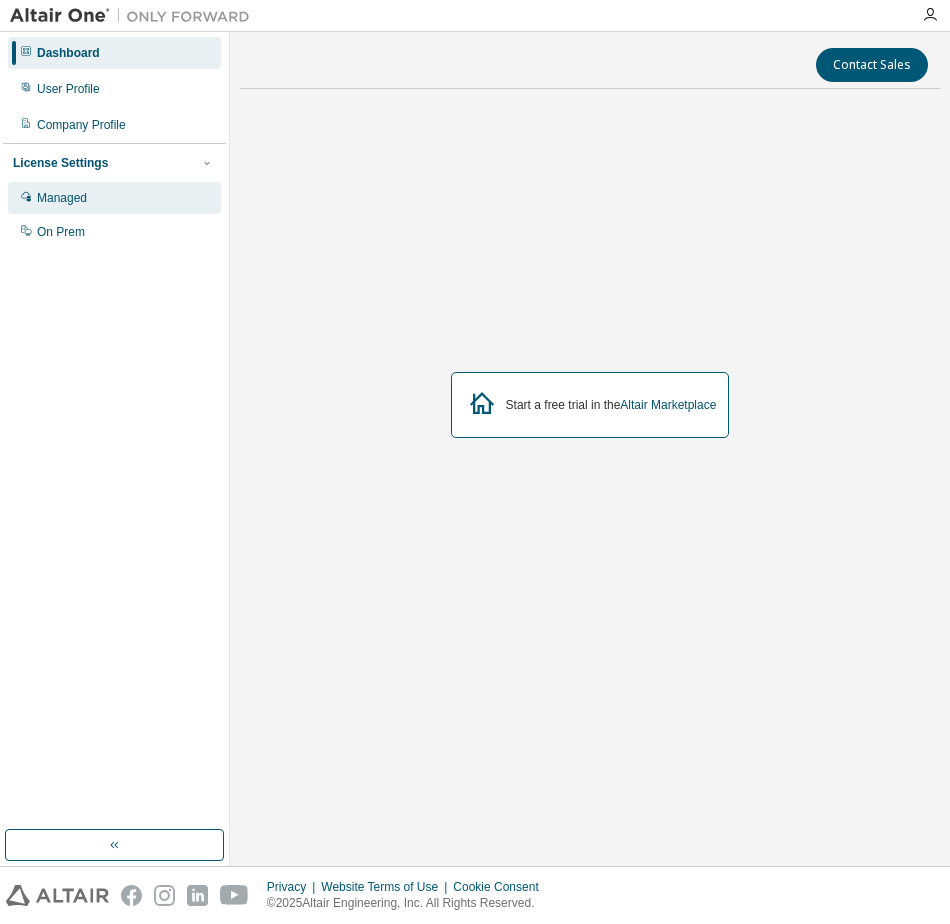click on "Managed" at bounding box center (114, 198) 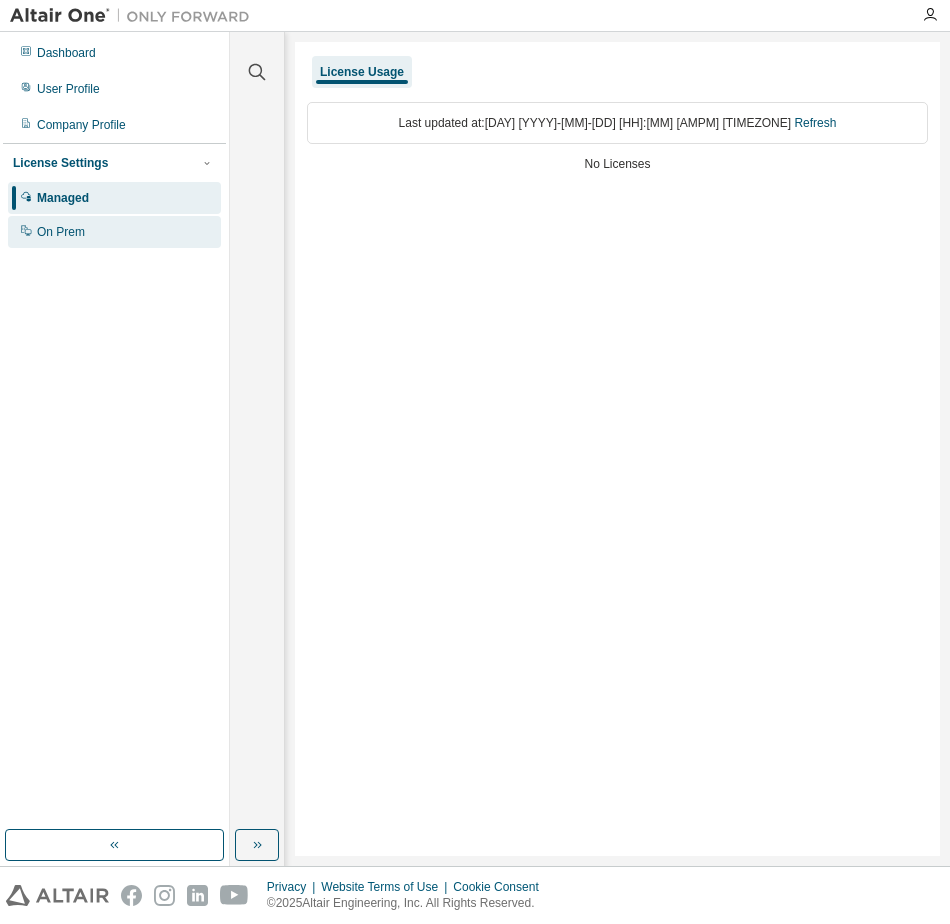 click on "On Prem" at bounding box center [114, 232] 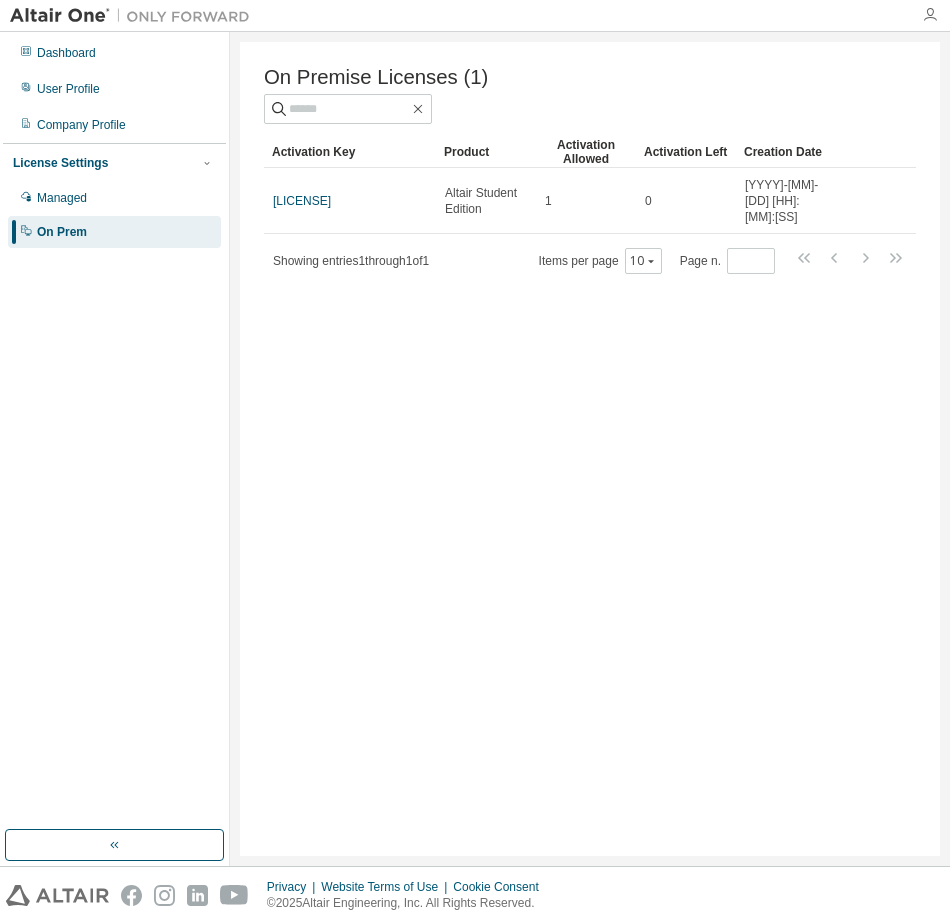 click at bounding box center (930, 15) 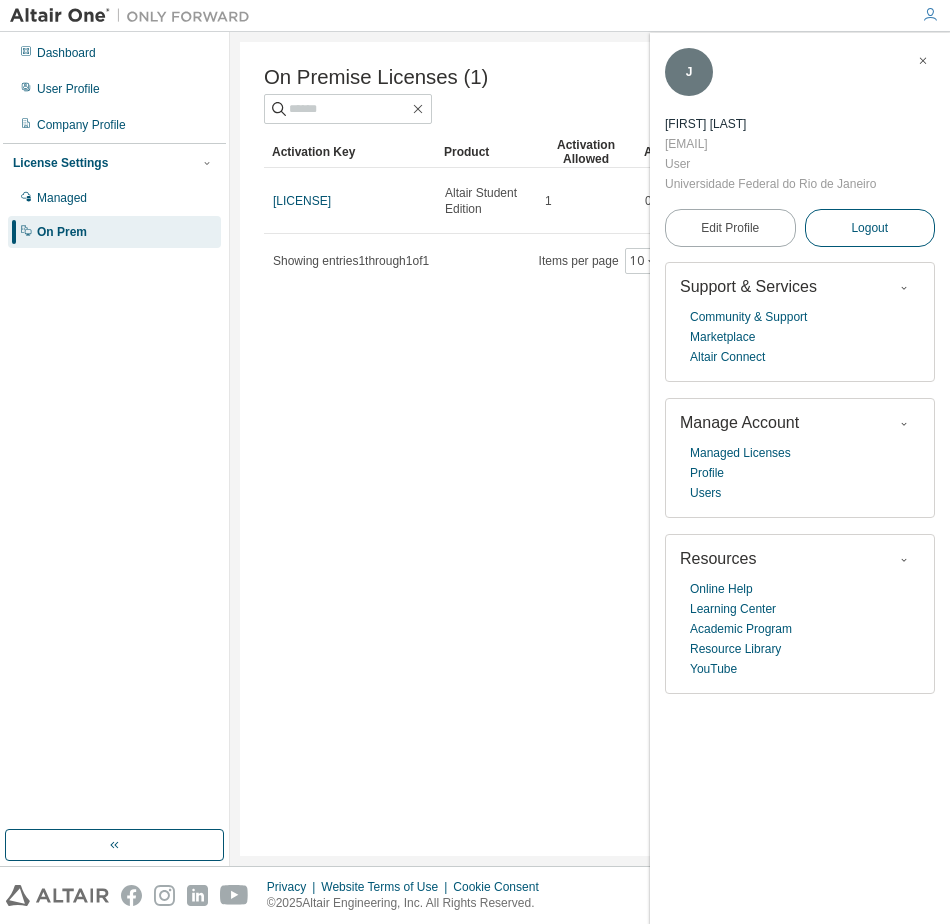 click on "Logout" at bounding box center [869, 228] 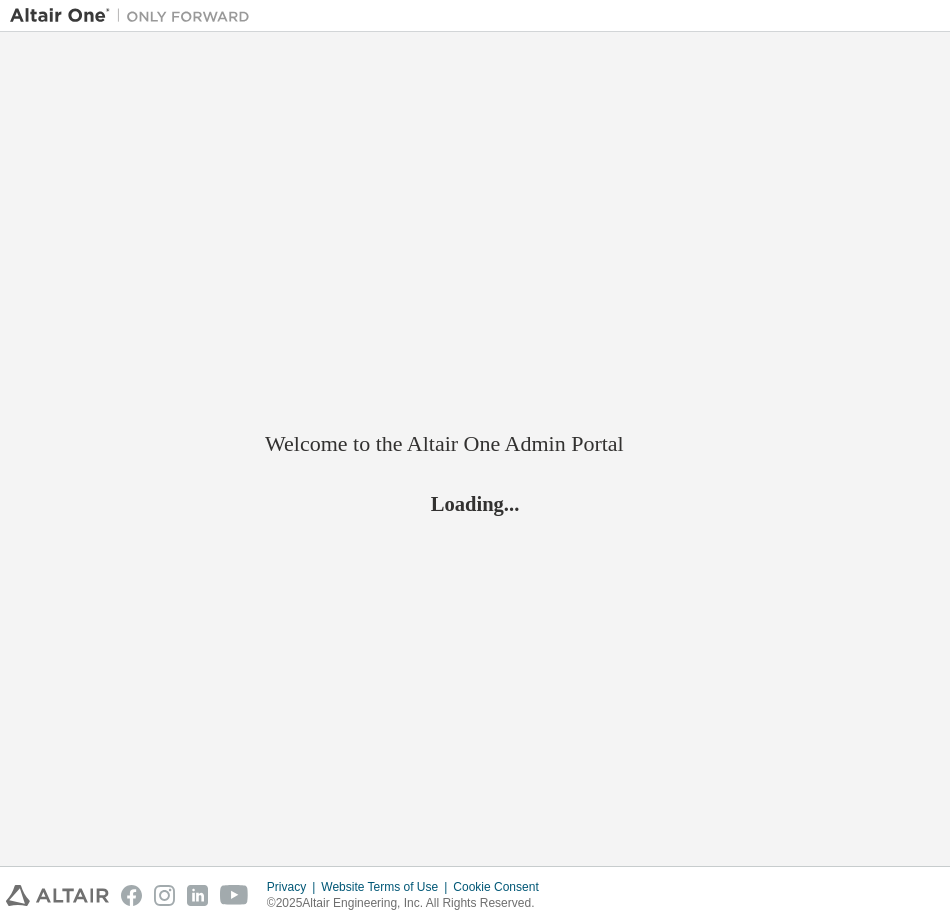 scroll, scrollTop: 0, scrollLeft: 0, axis: both 